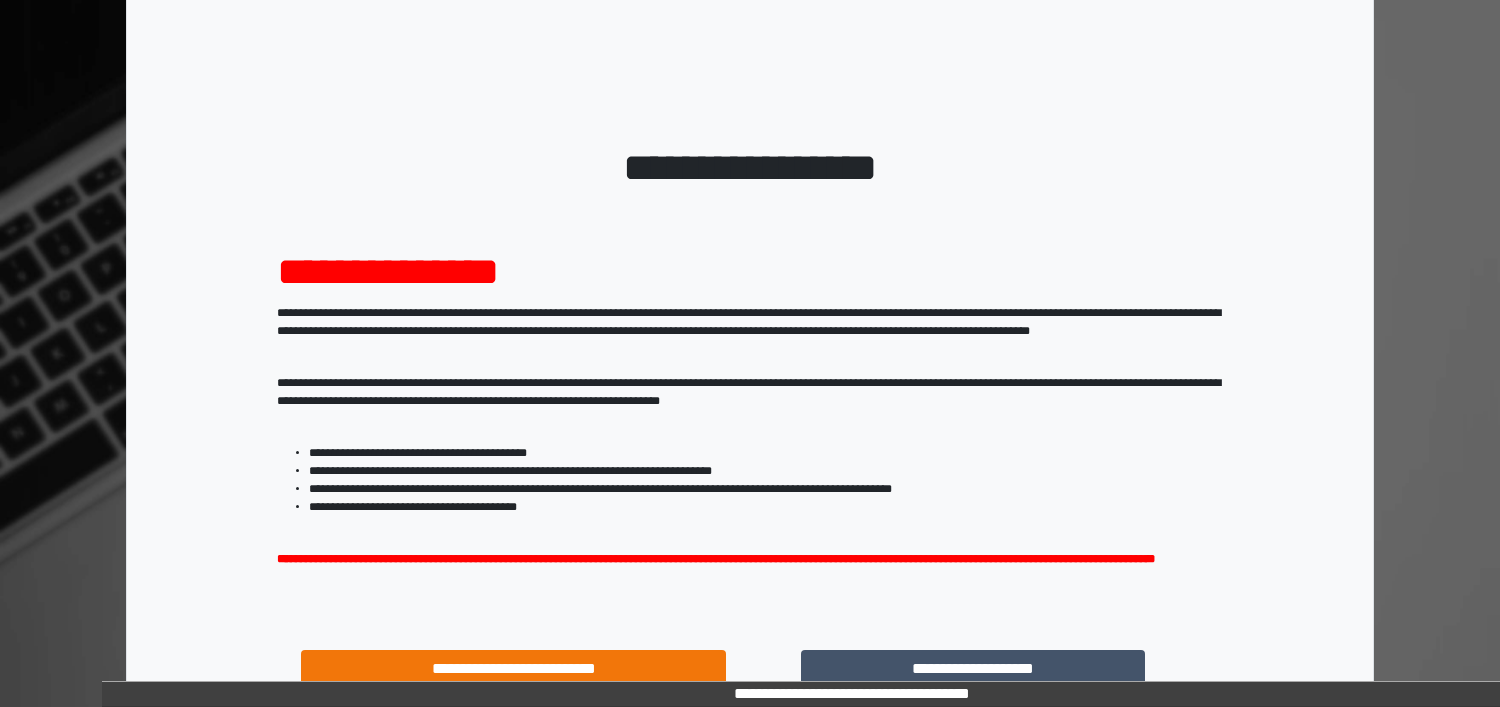 scroll, scrollTop: 203, scrollLeft: 0, axis: vertical 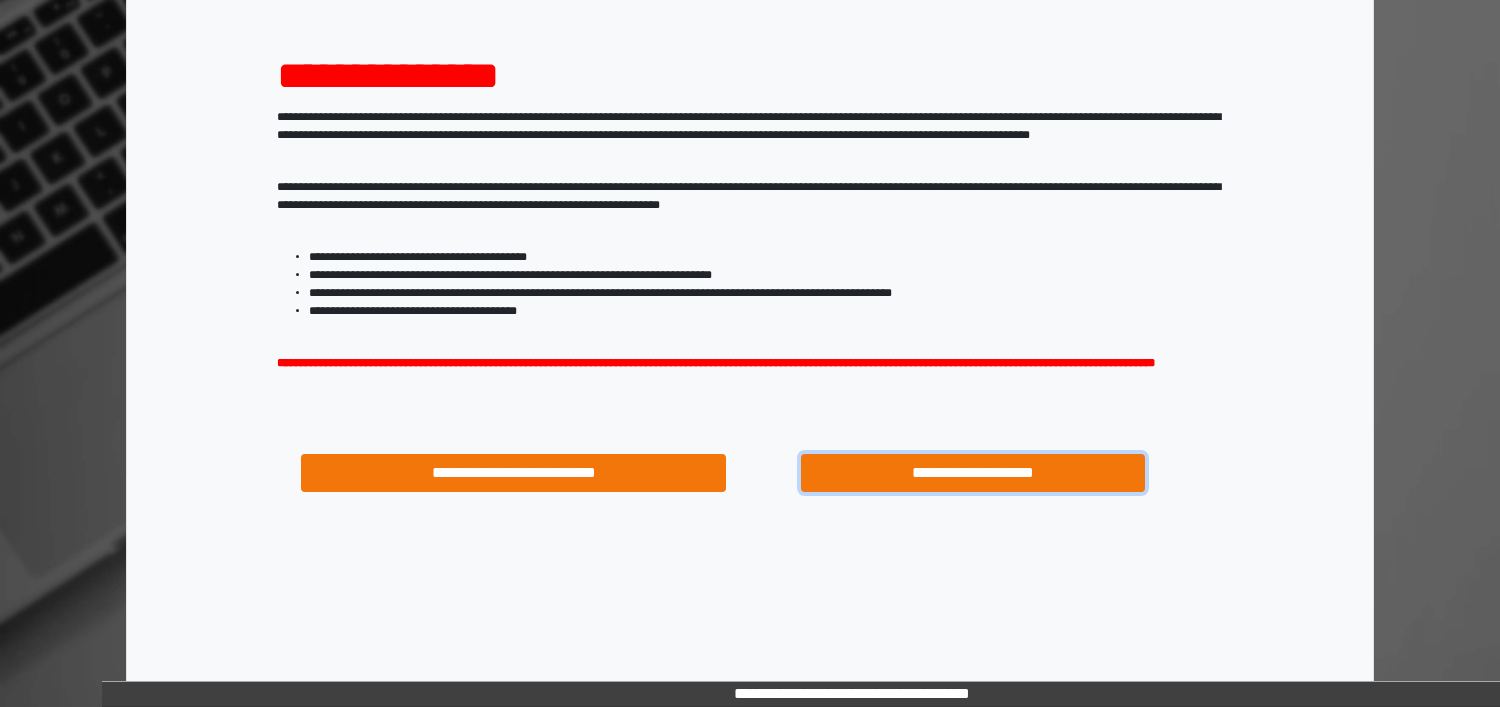 click on "**********" at bounding box center [973, 473] 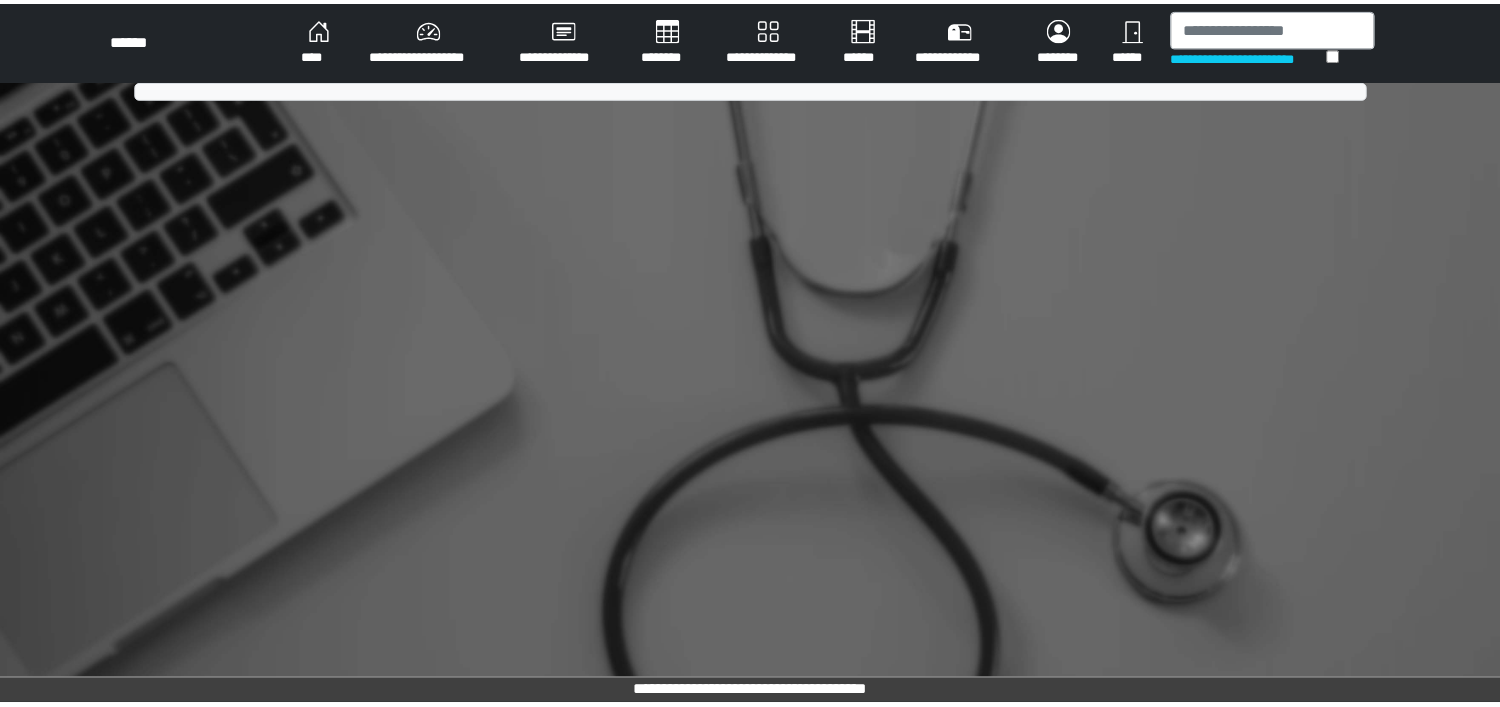 scroll, scrollTop: 0, scrollLeft: 0, axis: both 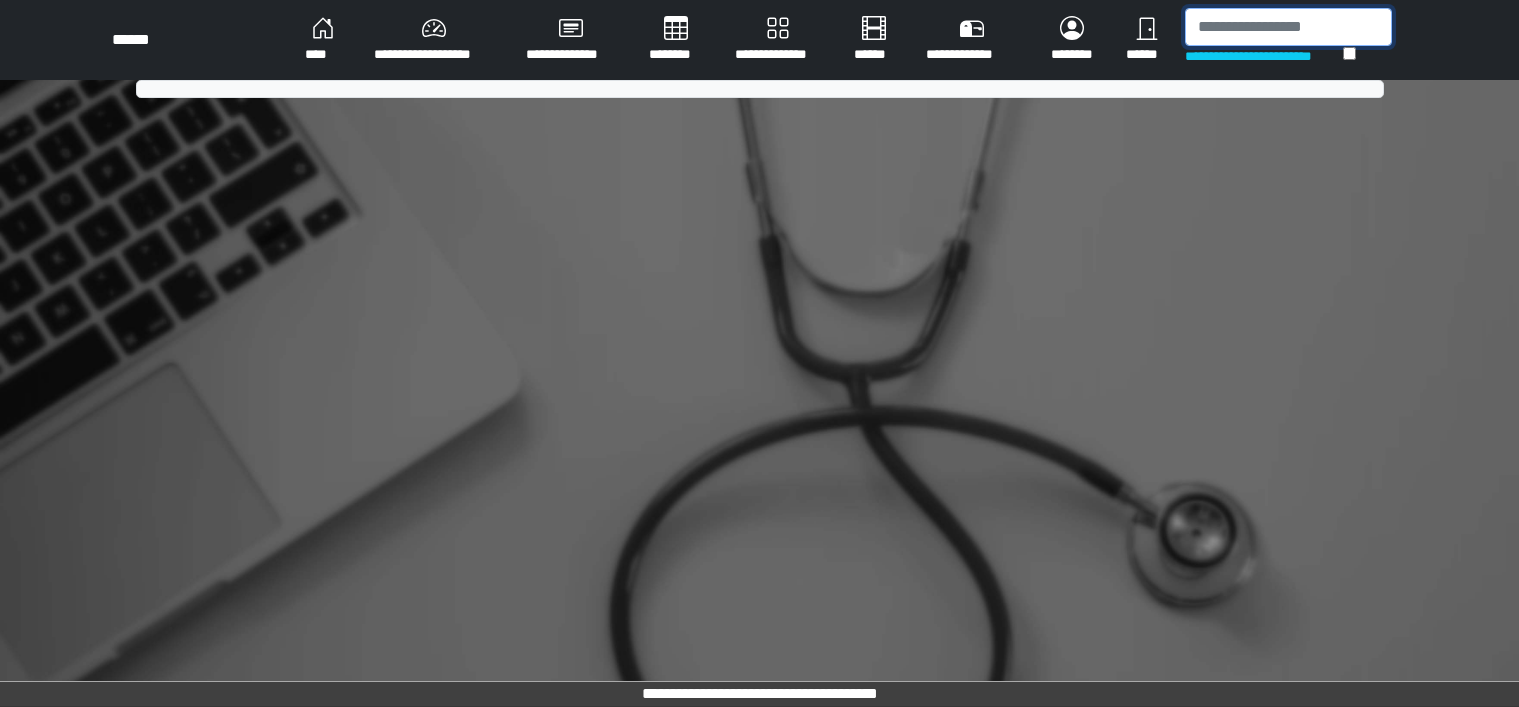 click at bounding box center (1288, 27) 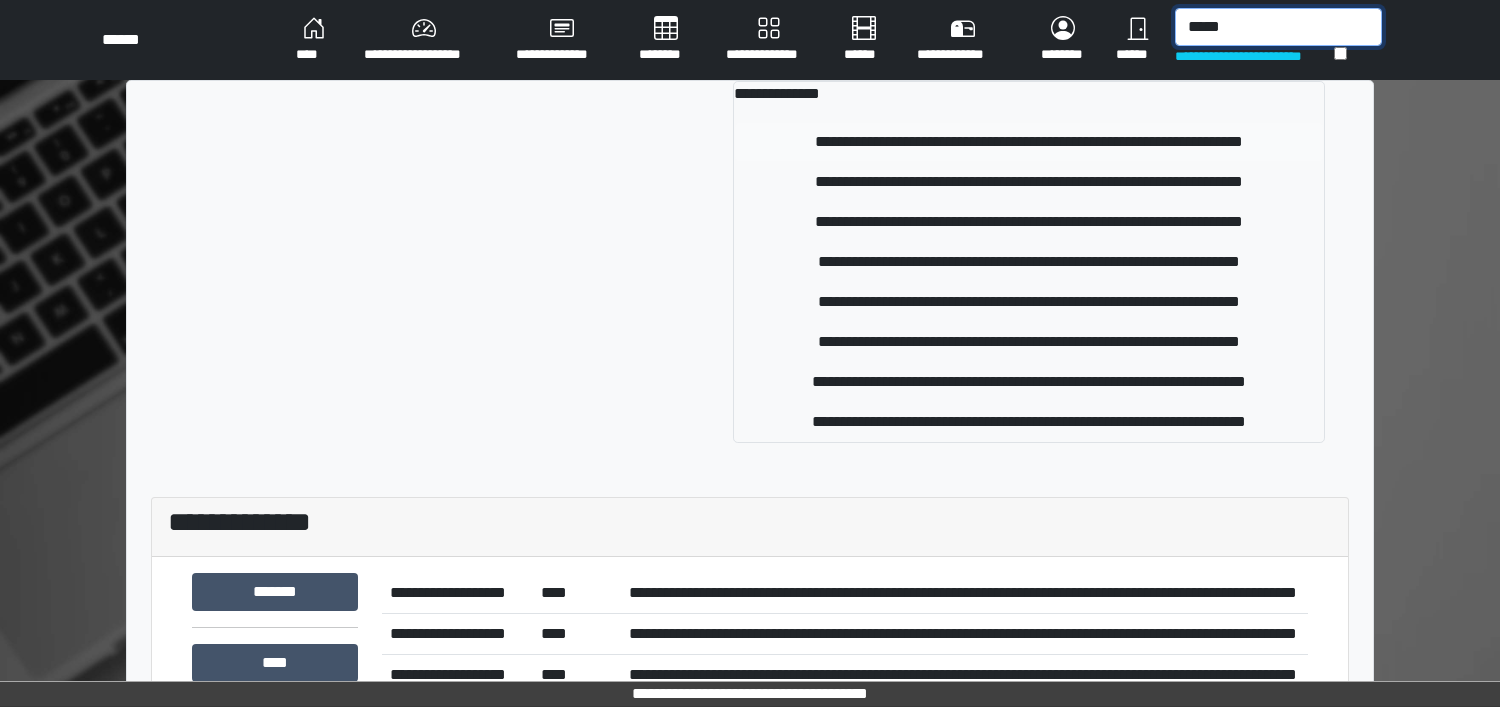 type on "*****" 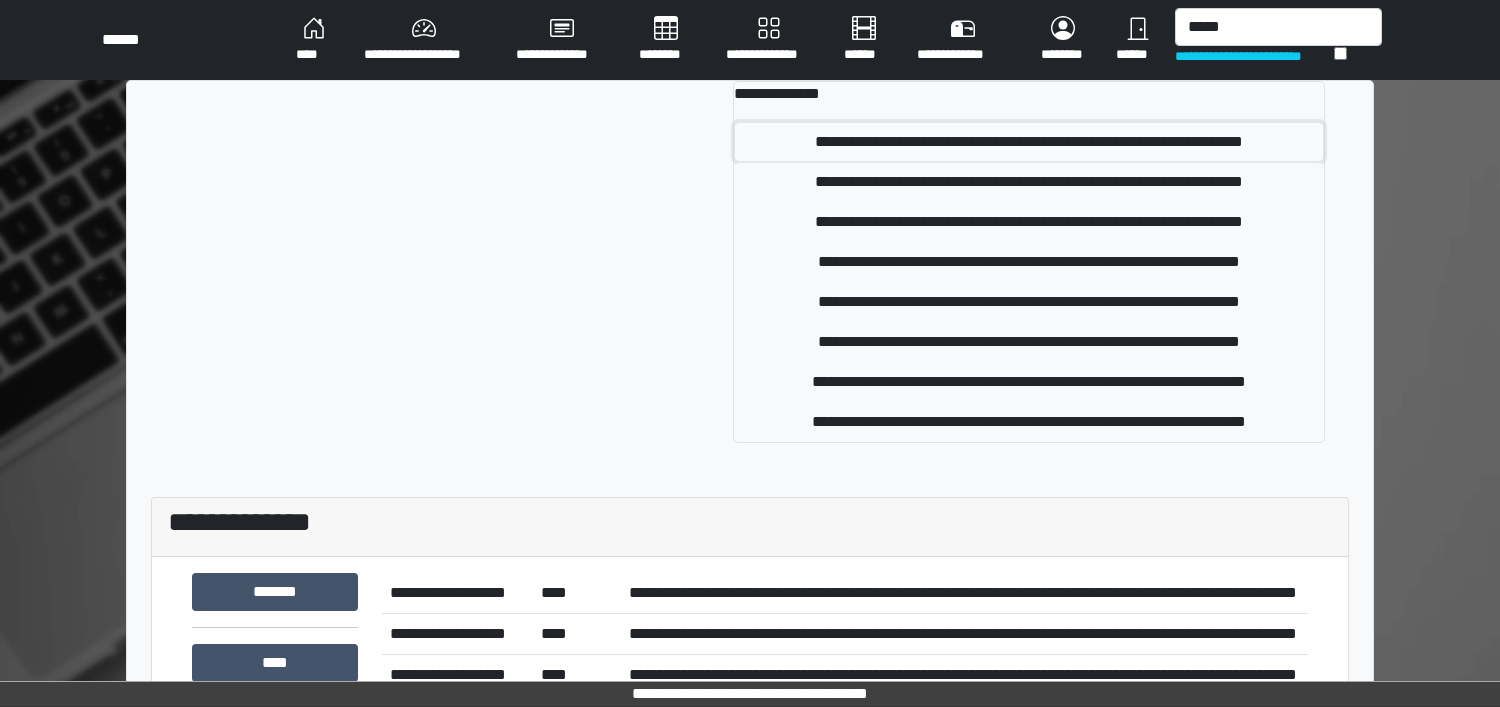 click on "**********" at bounding box center [1029, 142] 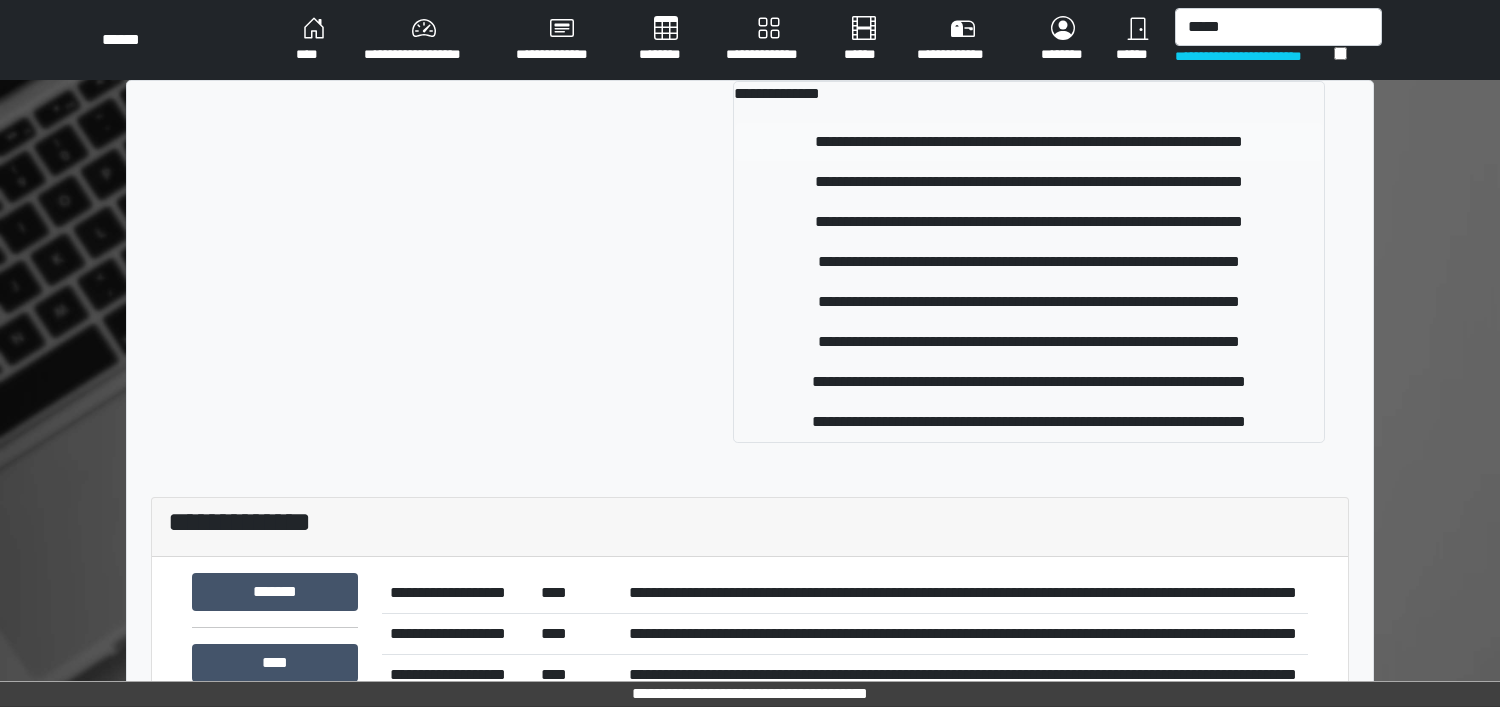 type 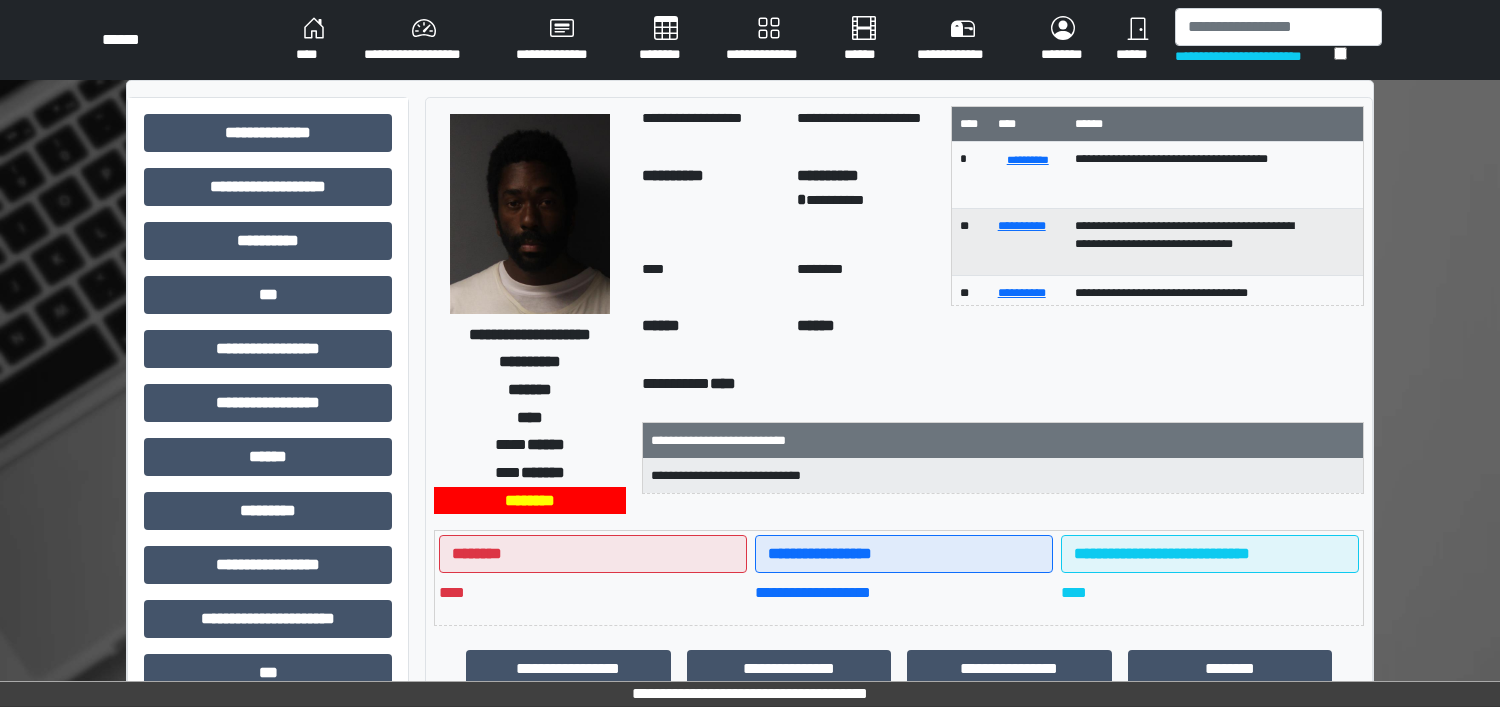 scroll, scrollTop: 54, scrollLeft: 0, axis: vertical 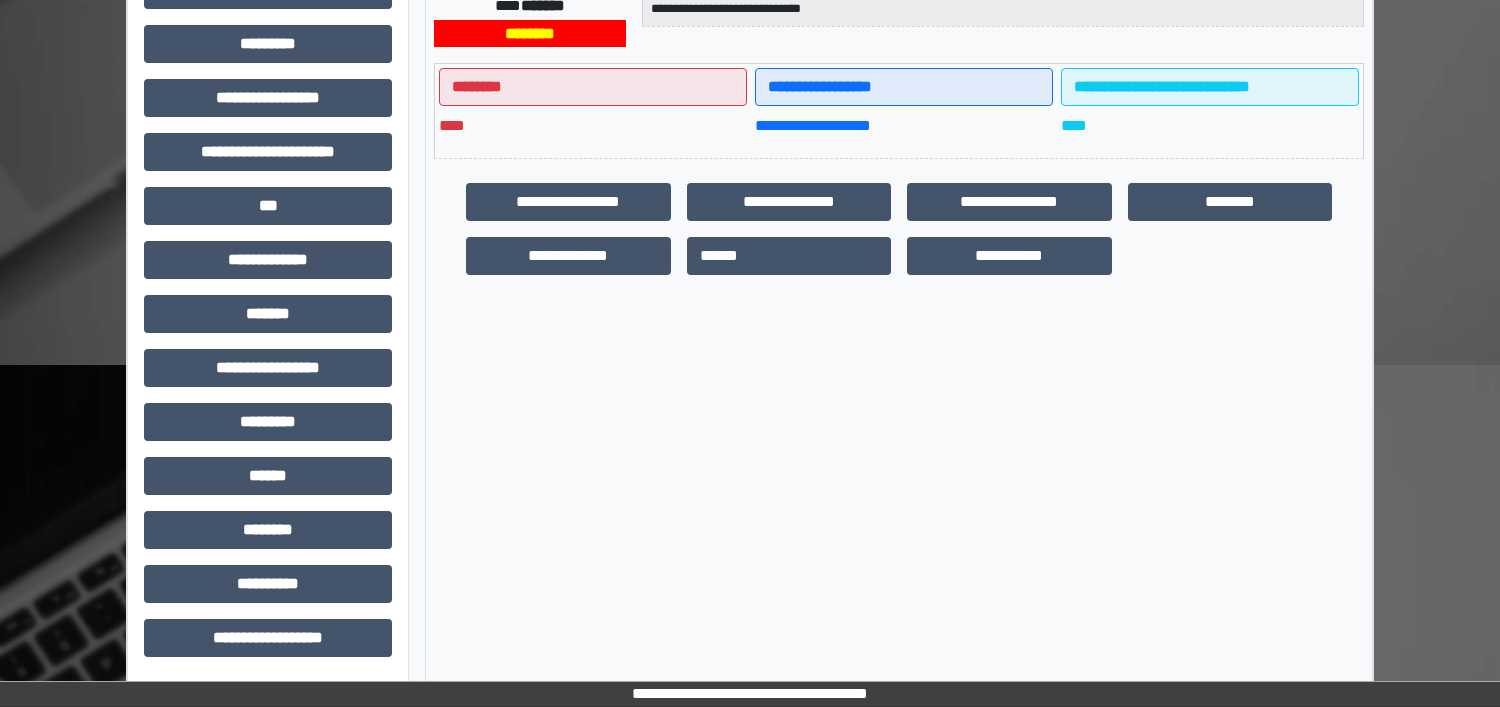 click on "**********" at bounding box center [268, 260] 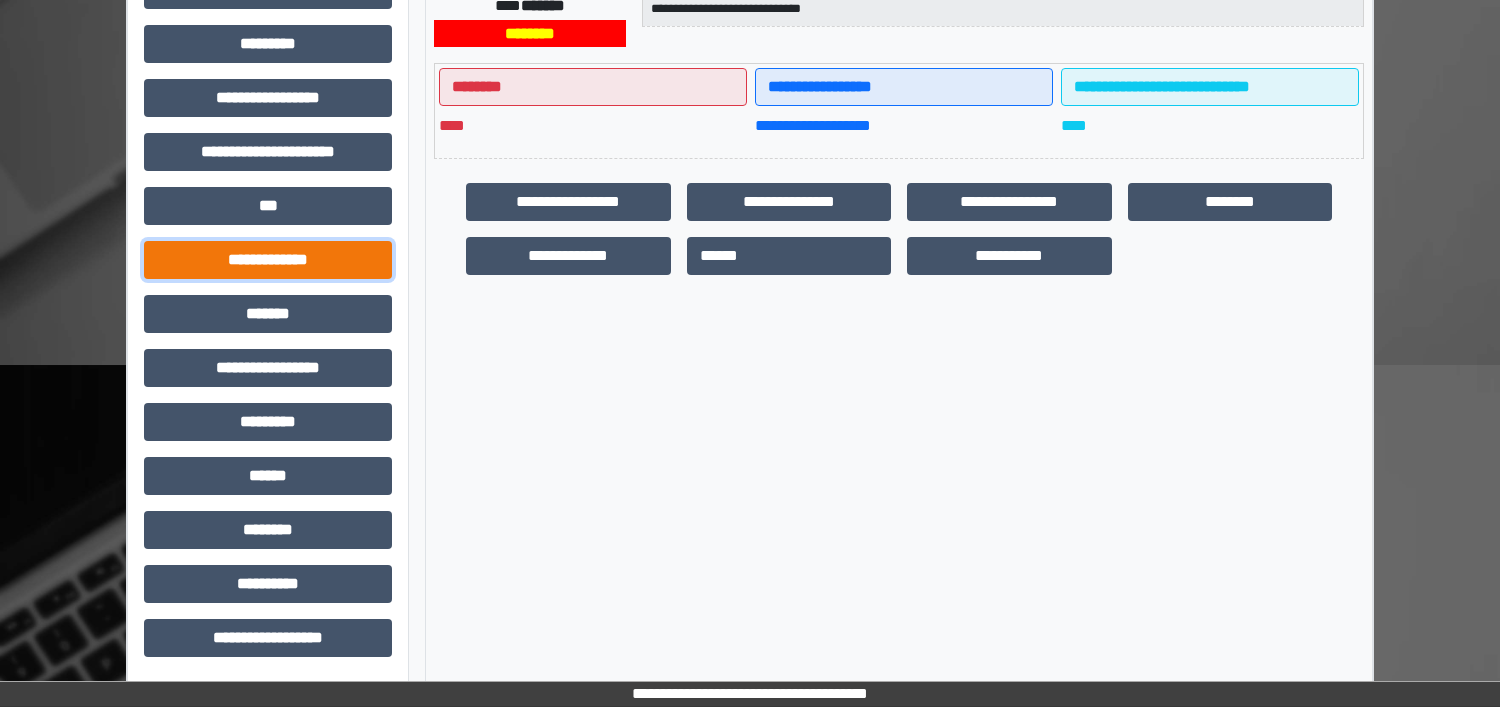 click on "**********" at bounding box center [268, 260] 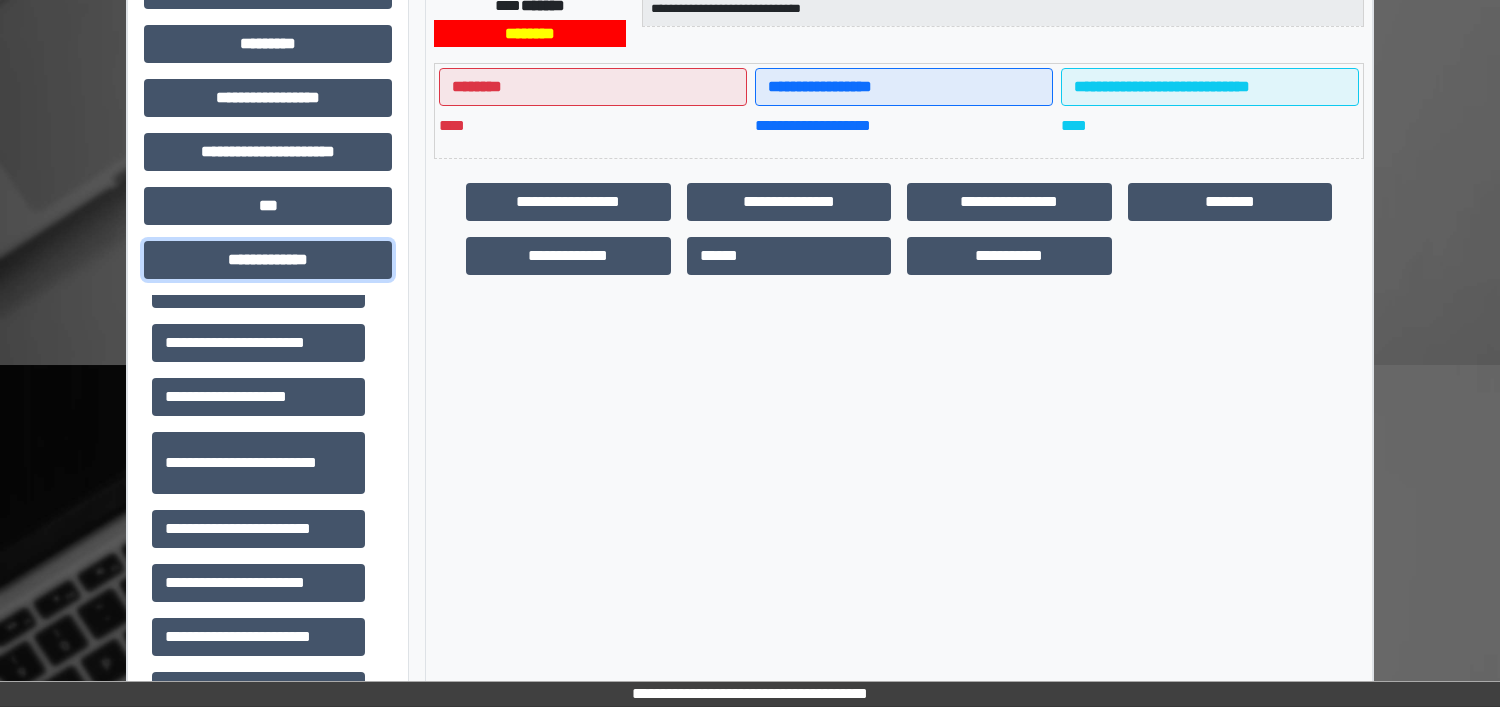scroll, scrollTop: 500, scrollLeft: 0, axis: vertical 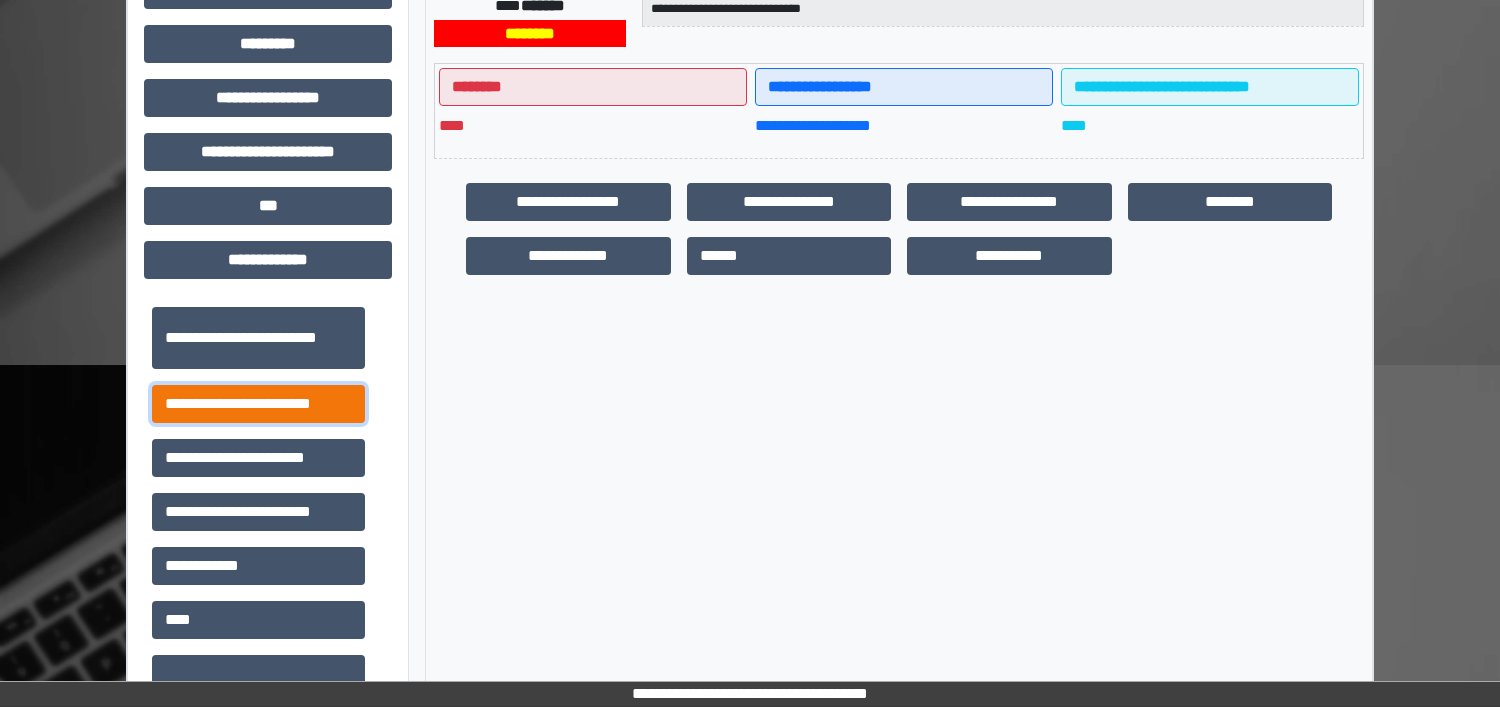 click on "**********" at bounding box center (258, 404) 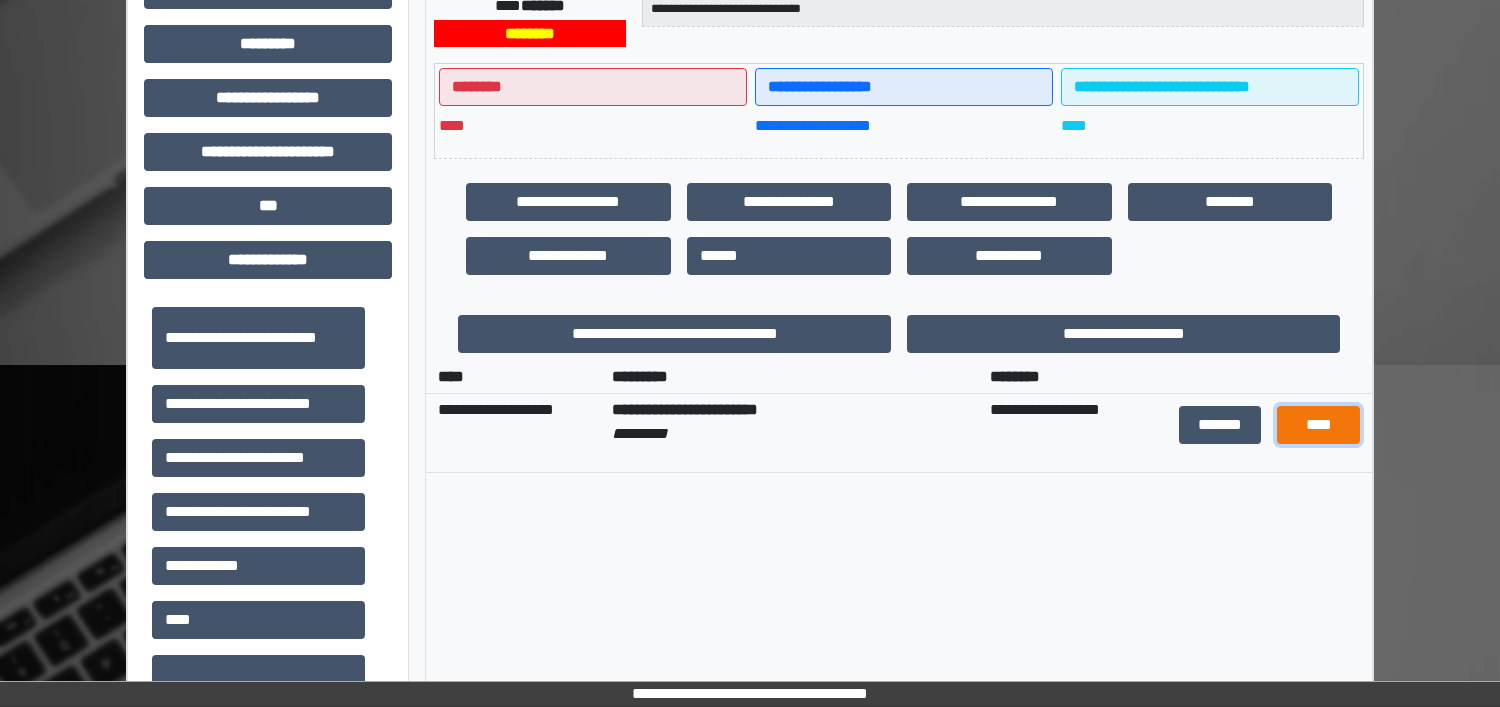 click on "****" at bounding box center (1318, 425) 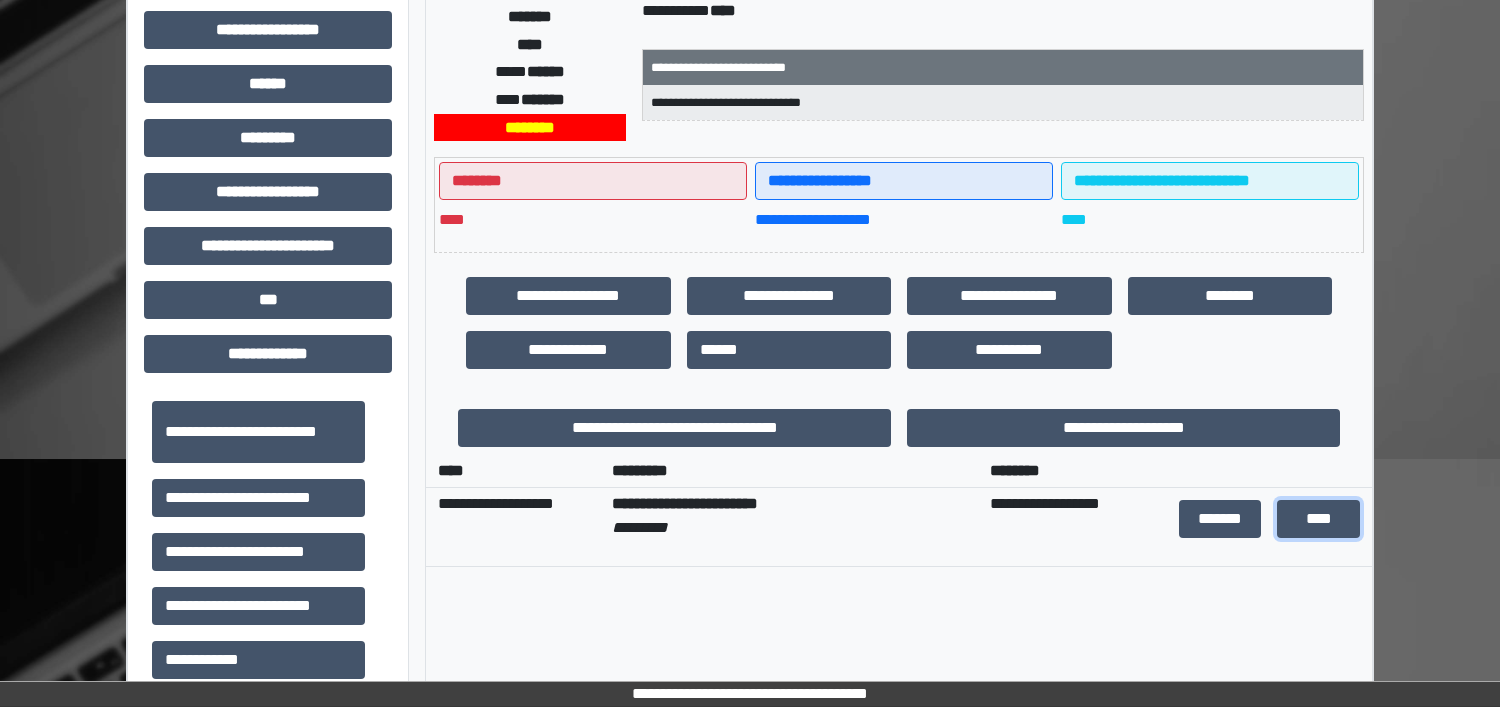 scroll, scrollTop: 375, scrollLeft: 0, axis: vertical 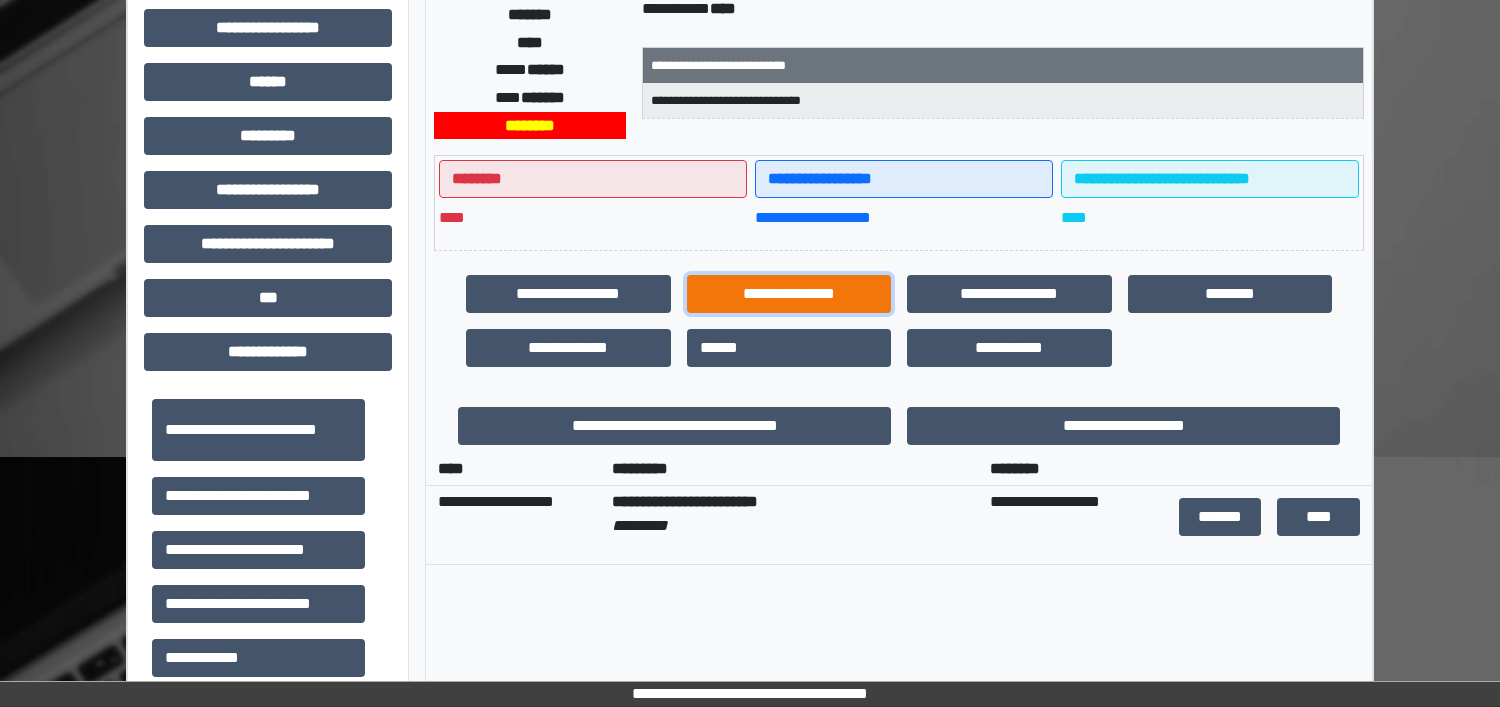 click on "**********" at bounding box center (789, 294) 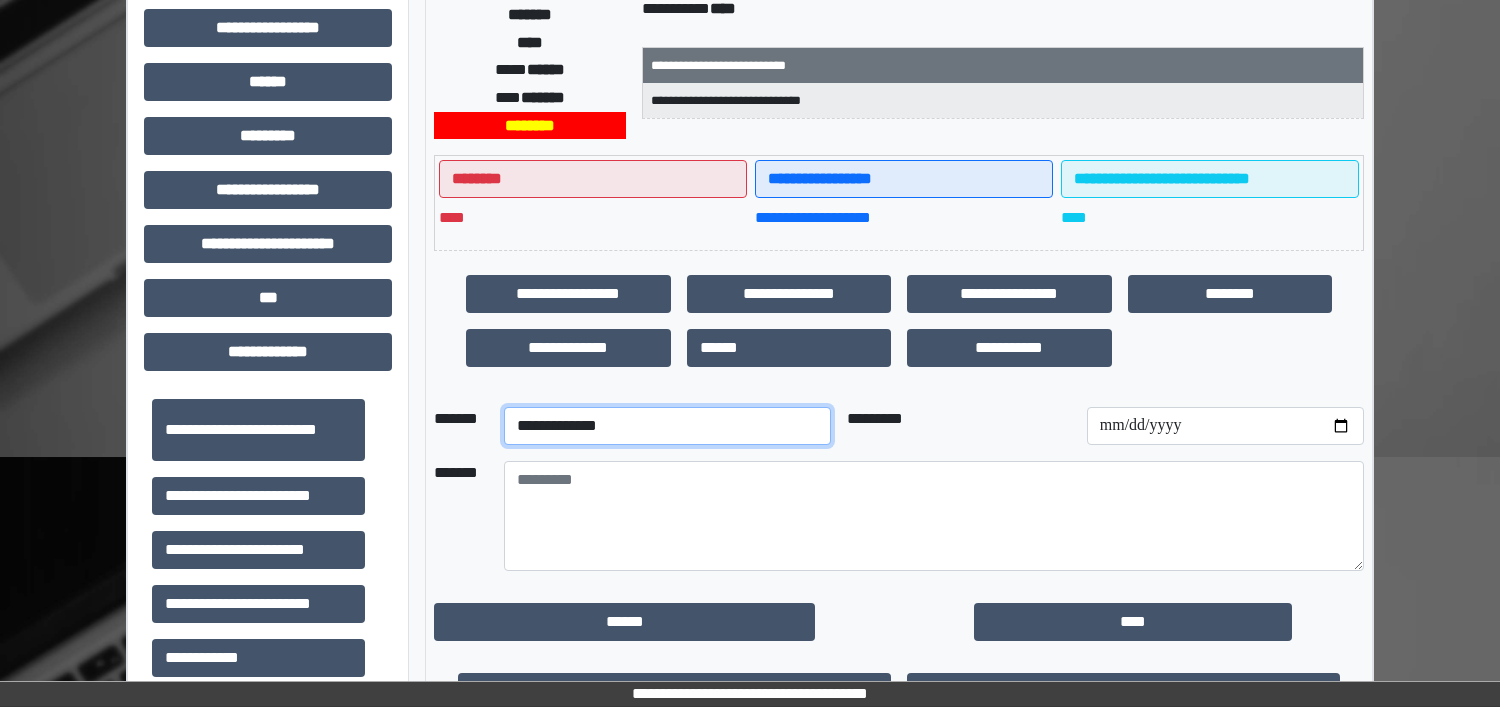 select on "**" 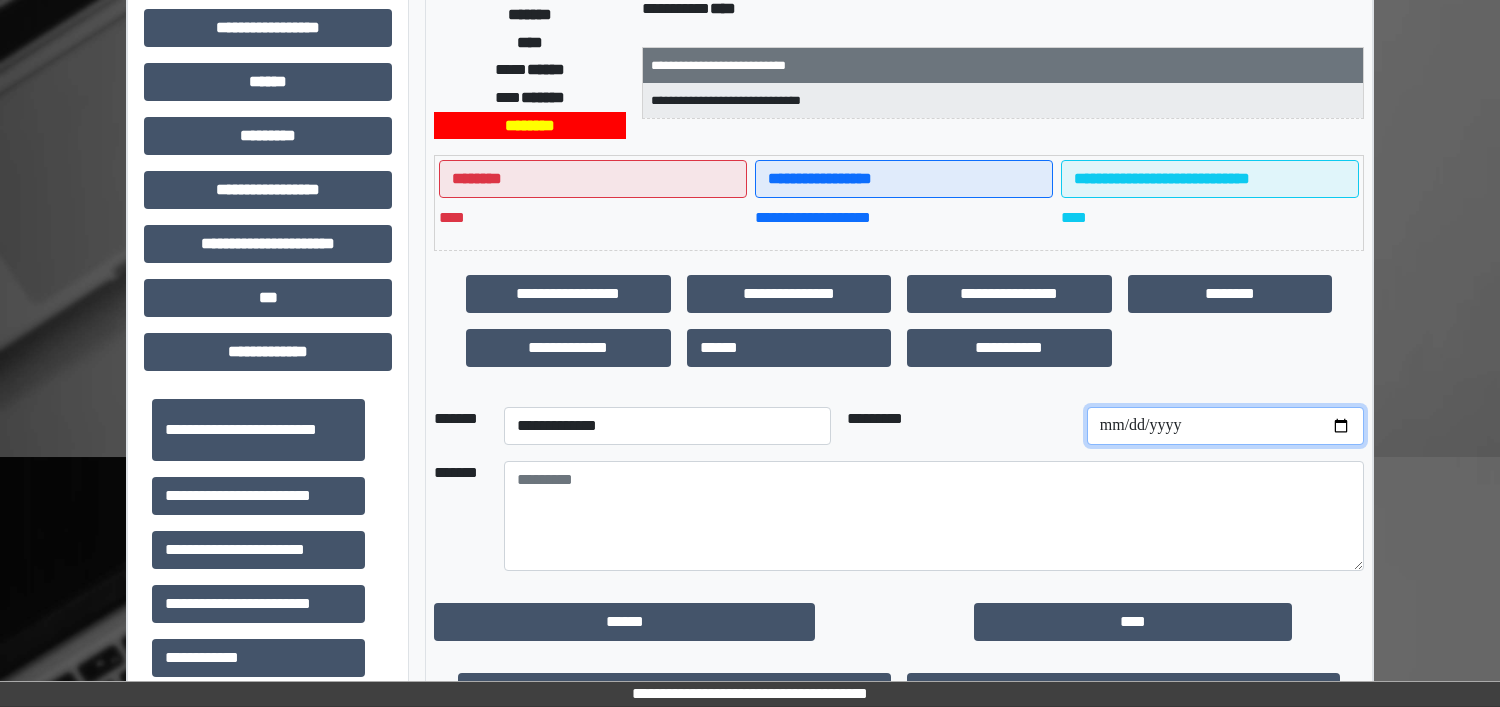 click at bounding box center [1225, 426] 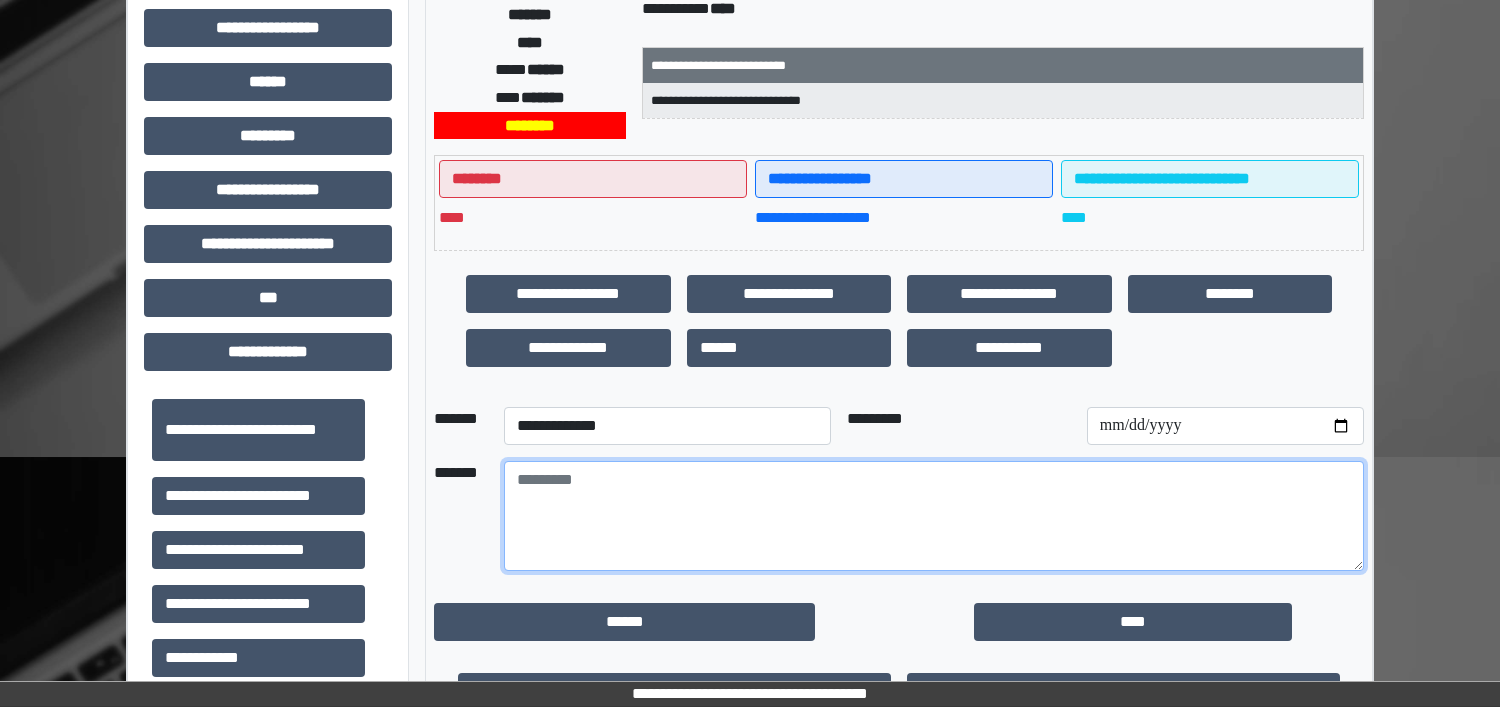 click at bounding box center [934, 516] 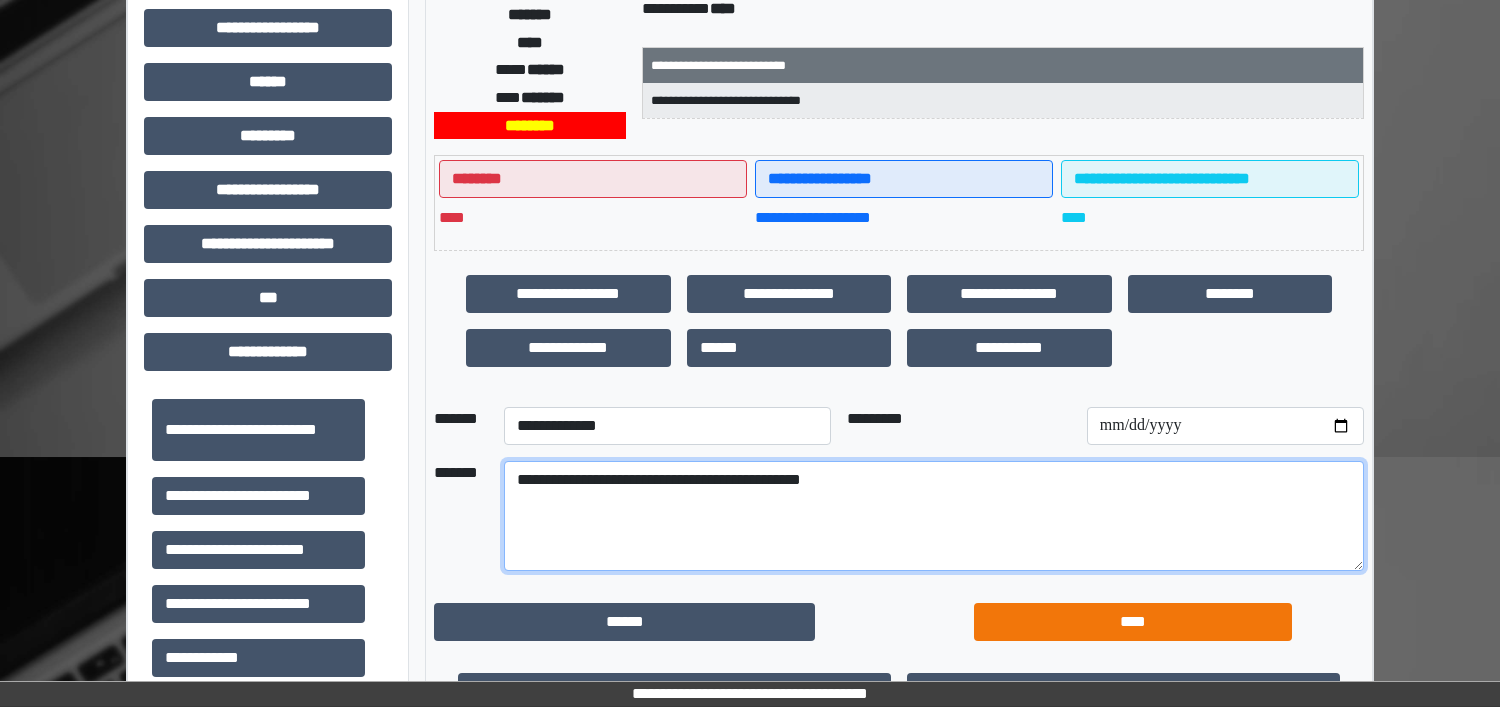 type on "**********" 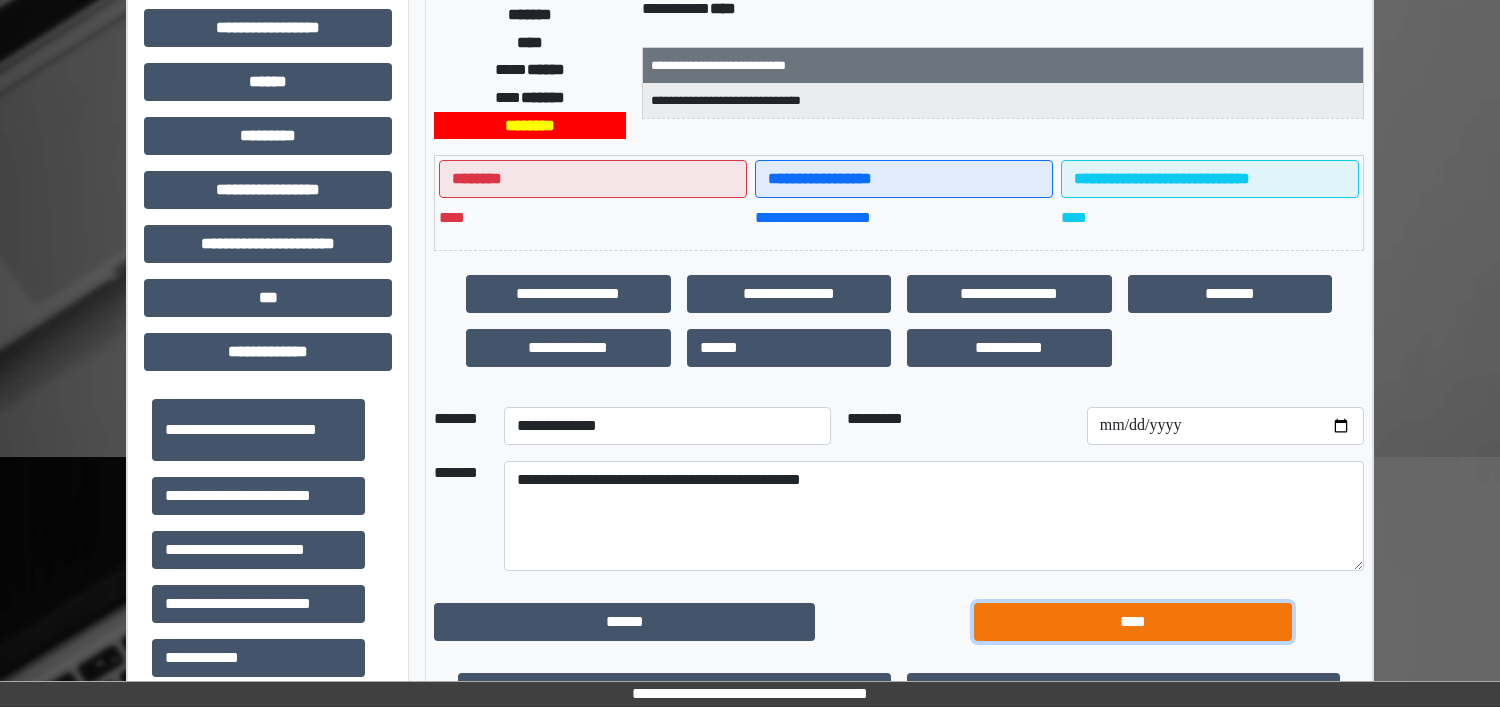 click on "****" at bounding box center (1133, 622) 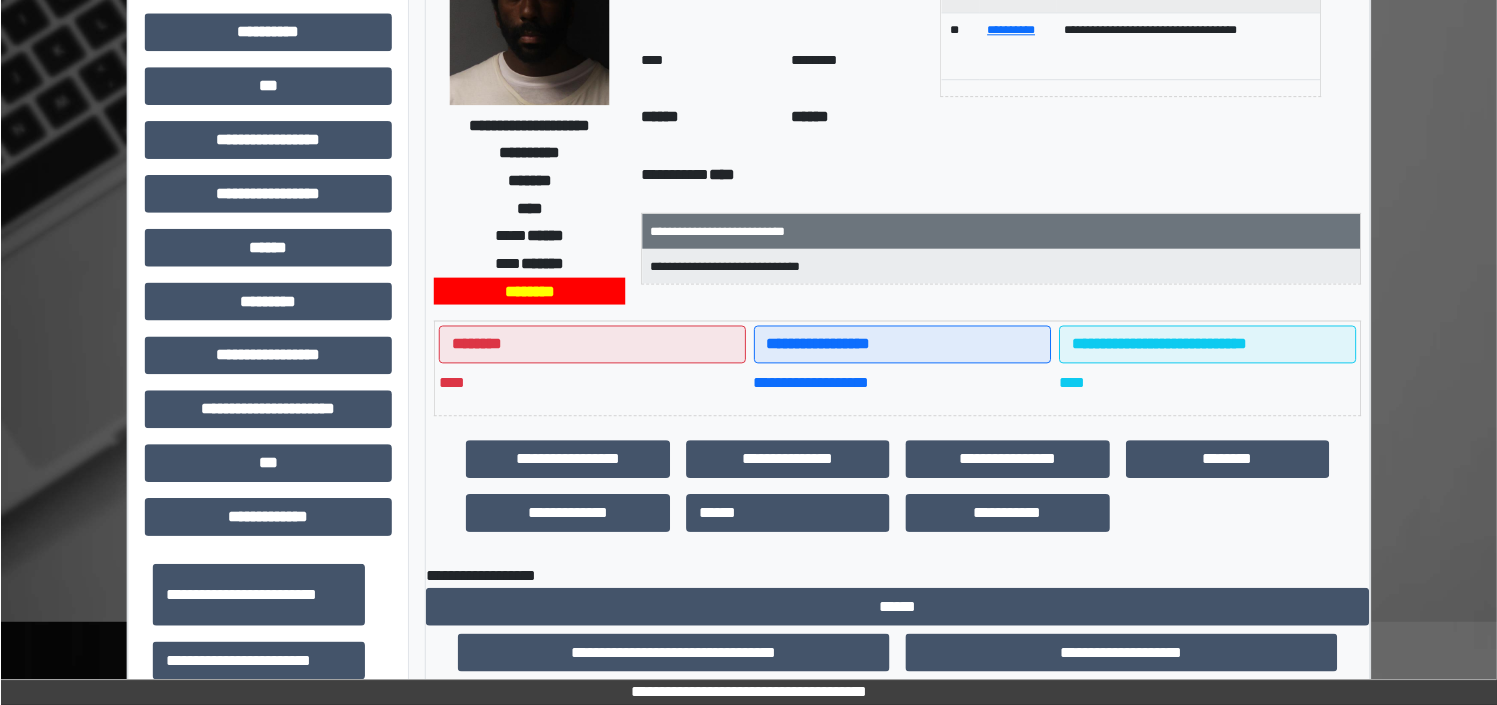 scroll, scrollTop: 0, scrollLeft: 0, axis: both 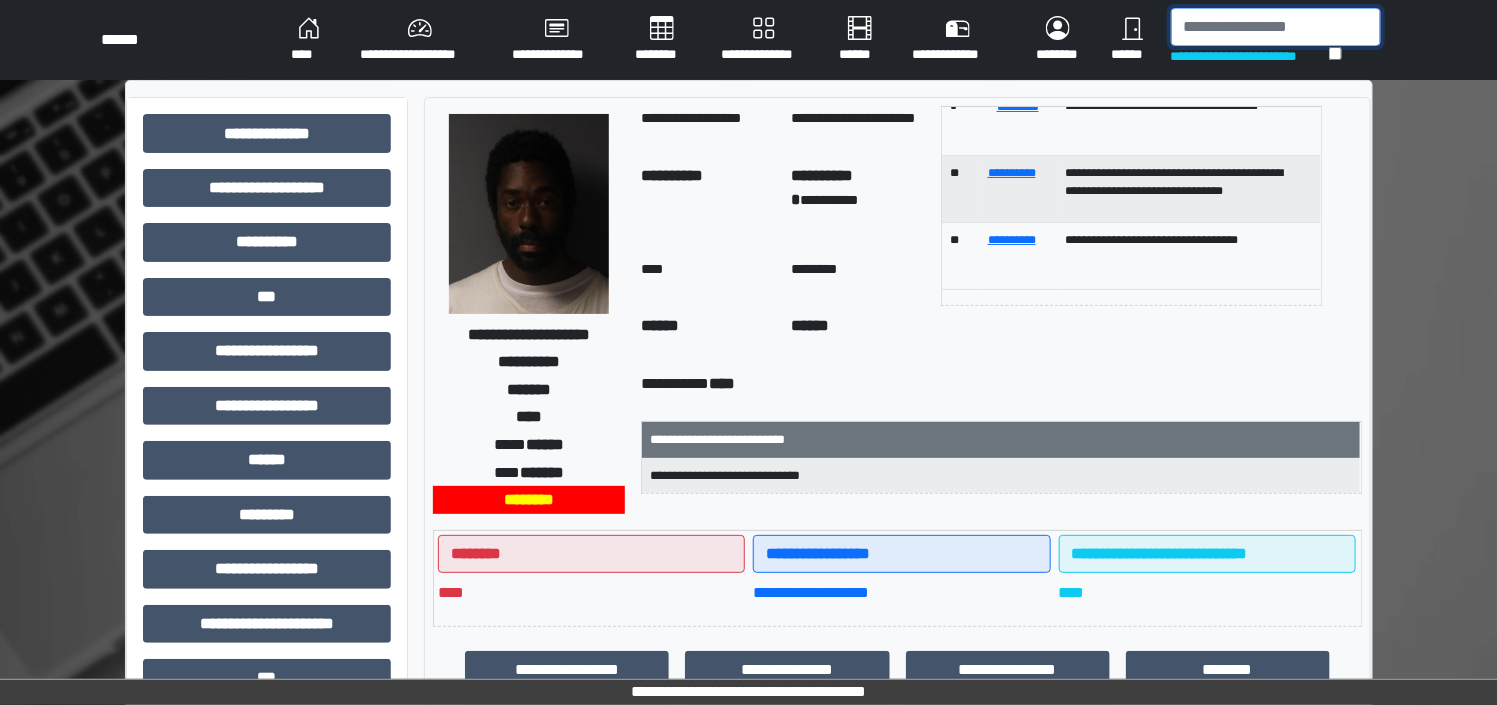 click at bounding box center (1276, 27) 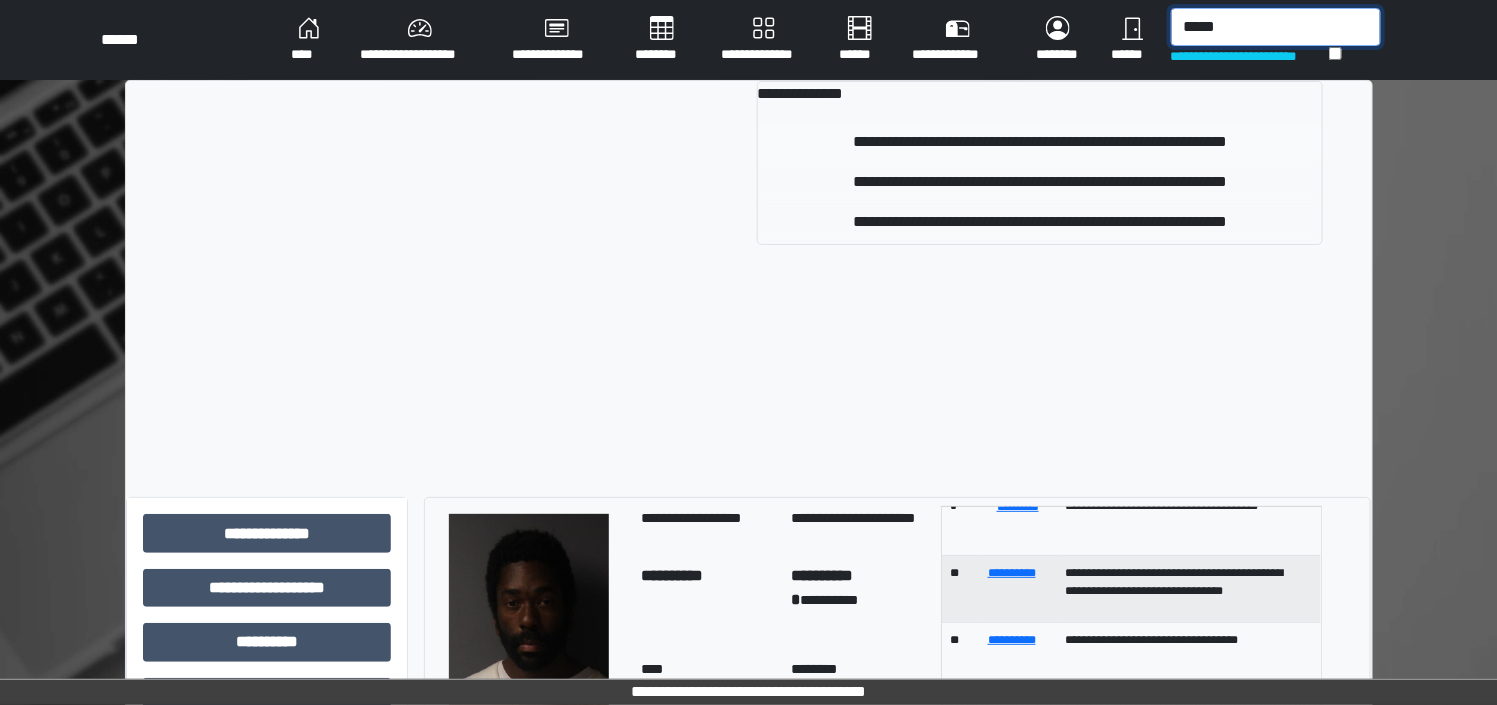 type on "*****" 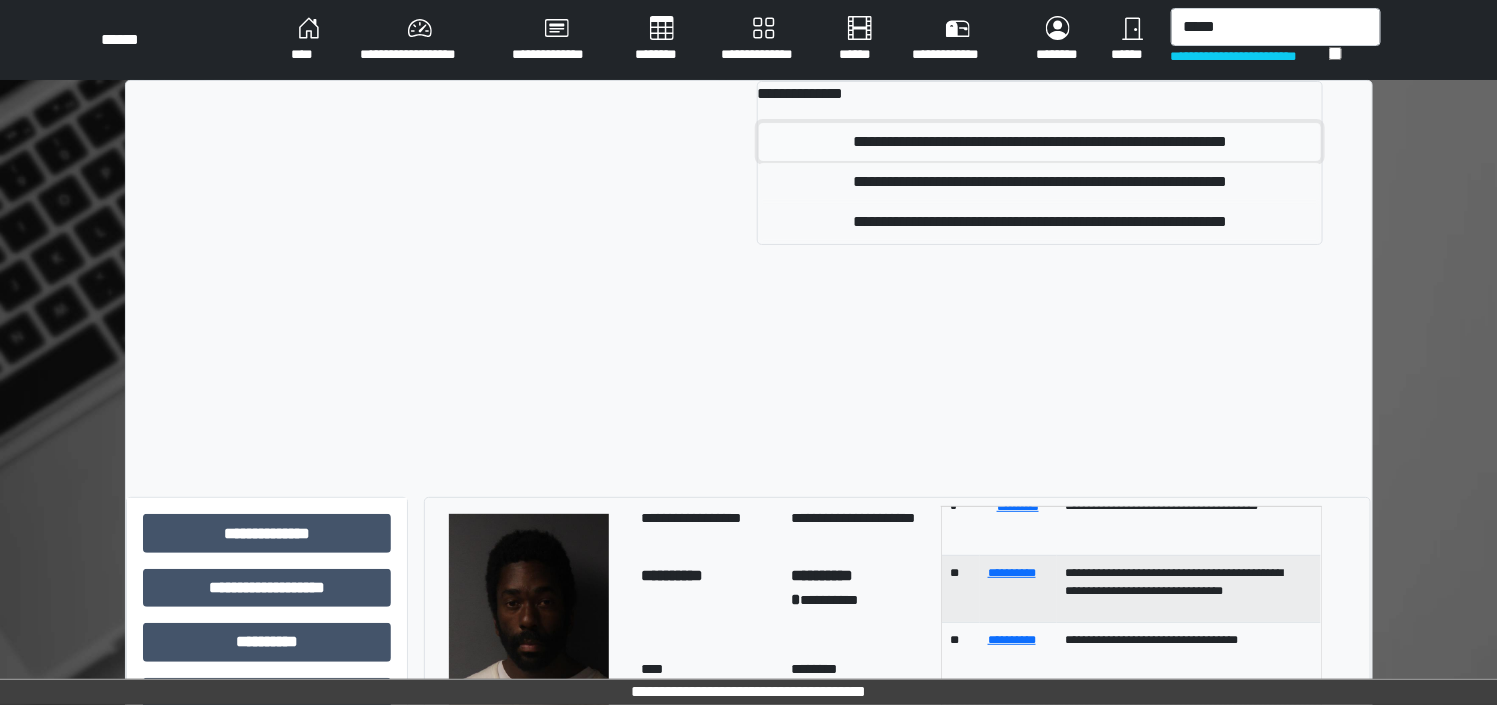 click on "**********" at bounding box center (1040, 142) 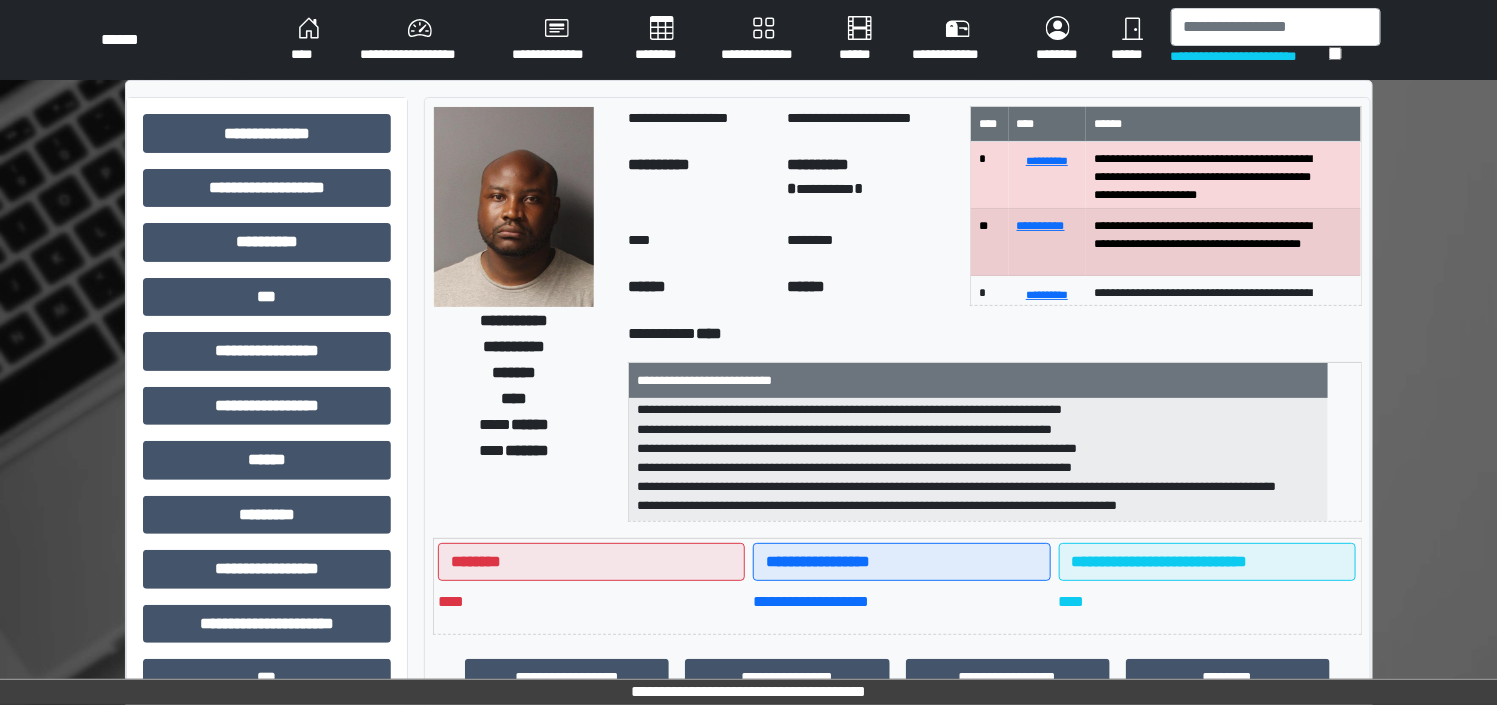 scroll, scrollTop: 197, scrollLeft: 0, axis: vertical 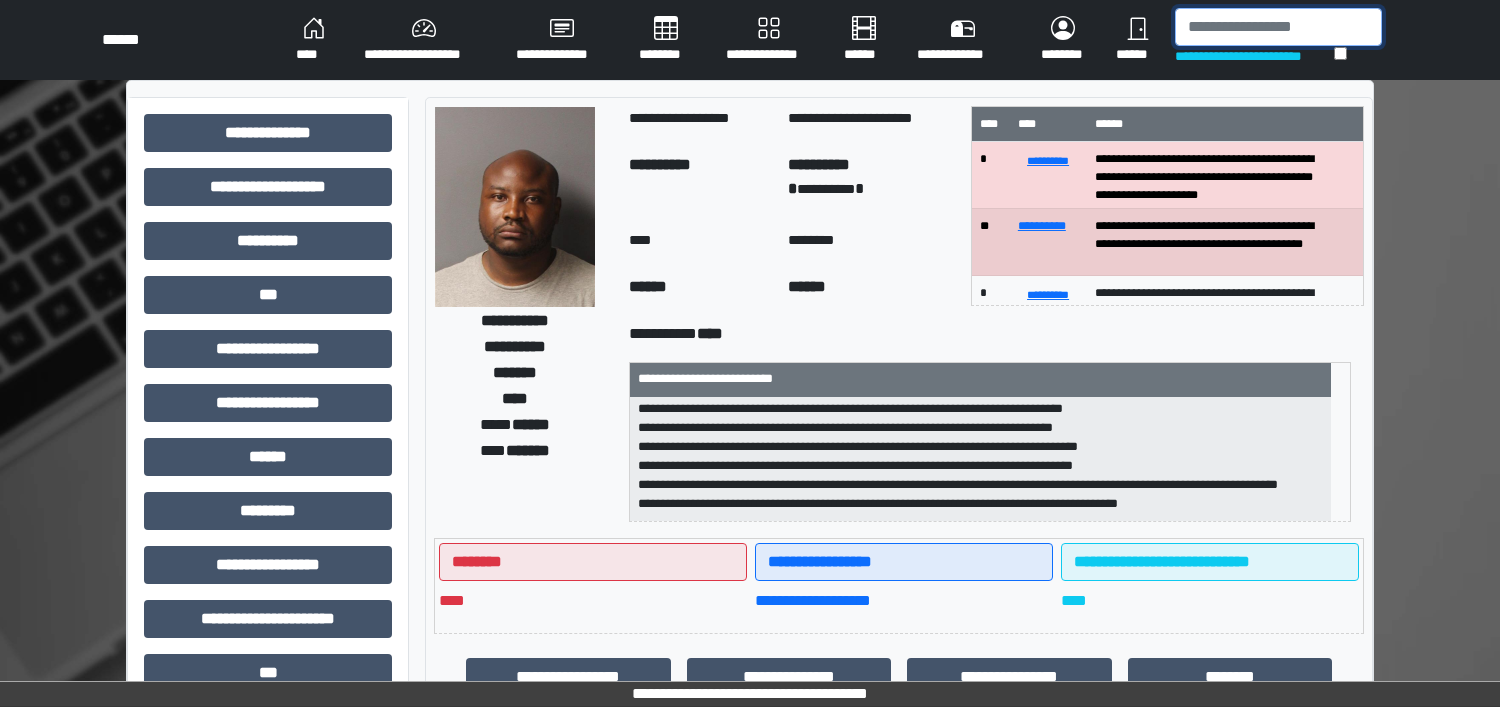 click at bounding box center (1278, 27) 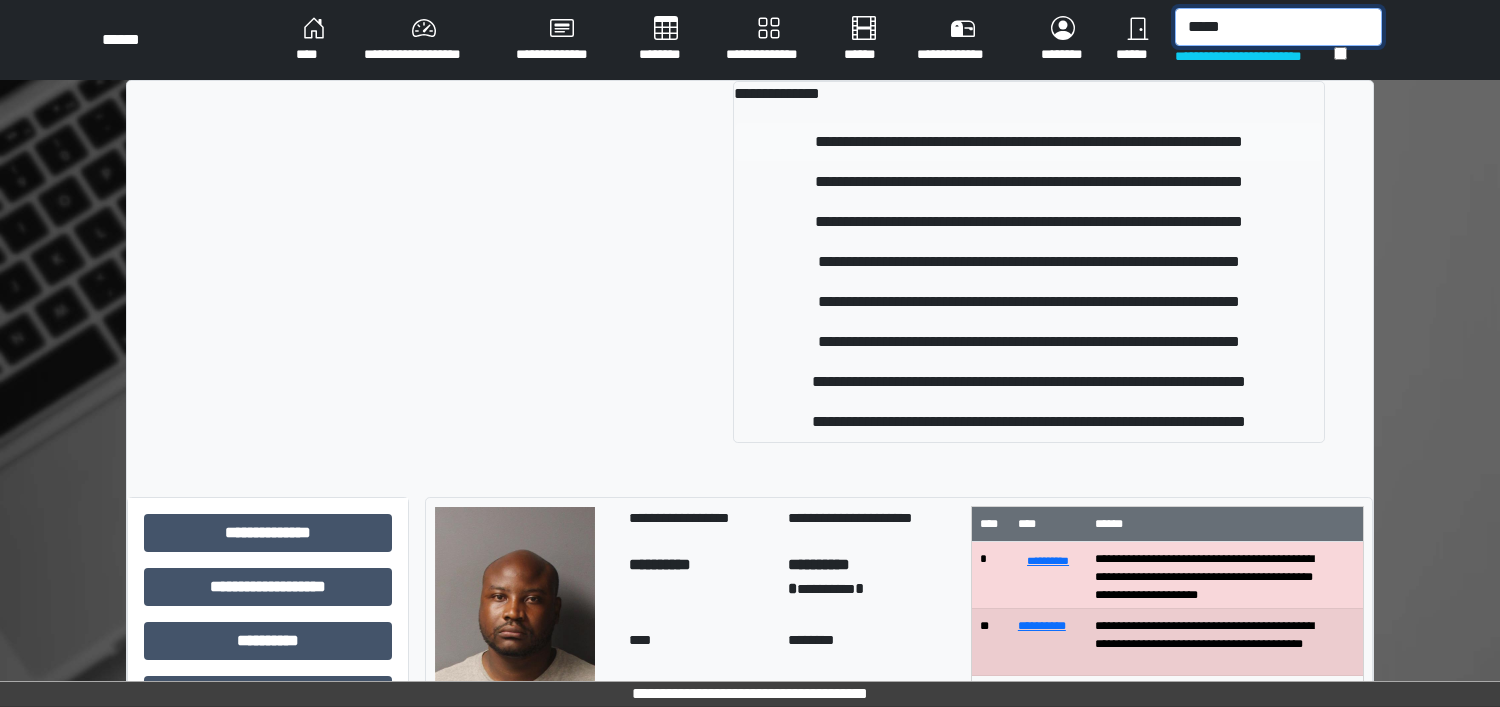 type on "*****" 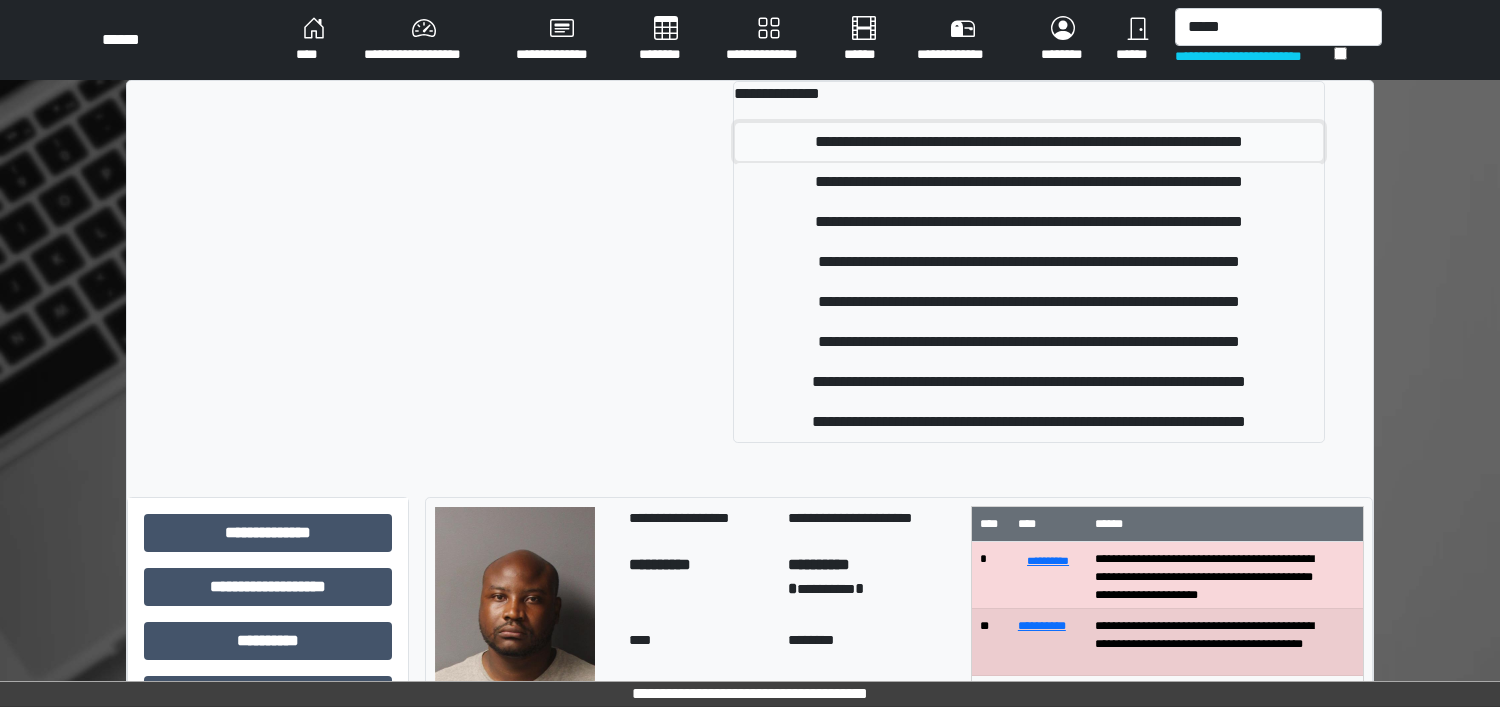 click on "**********" at bounding box center [1029, 142] 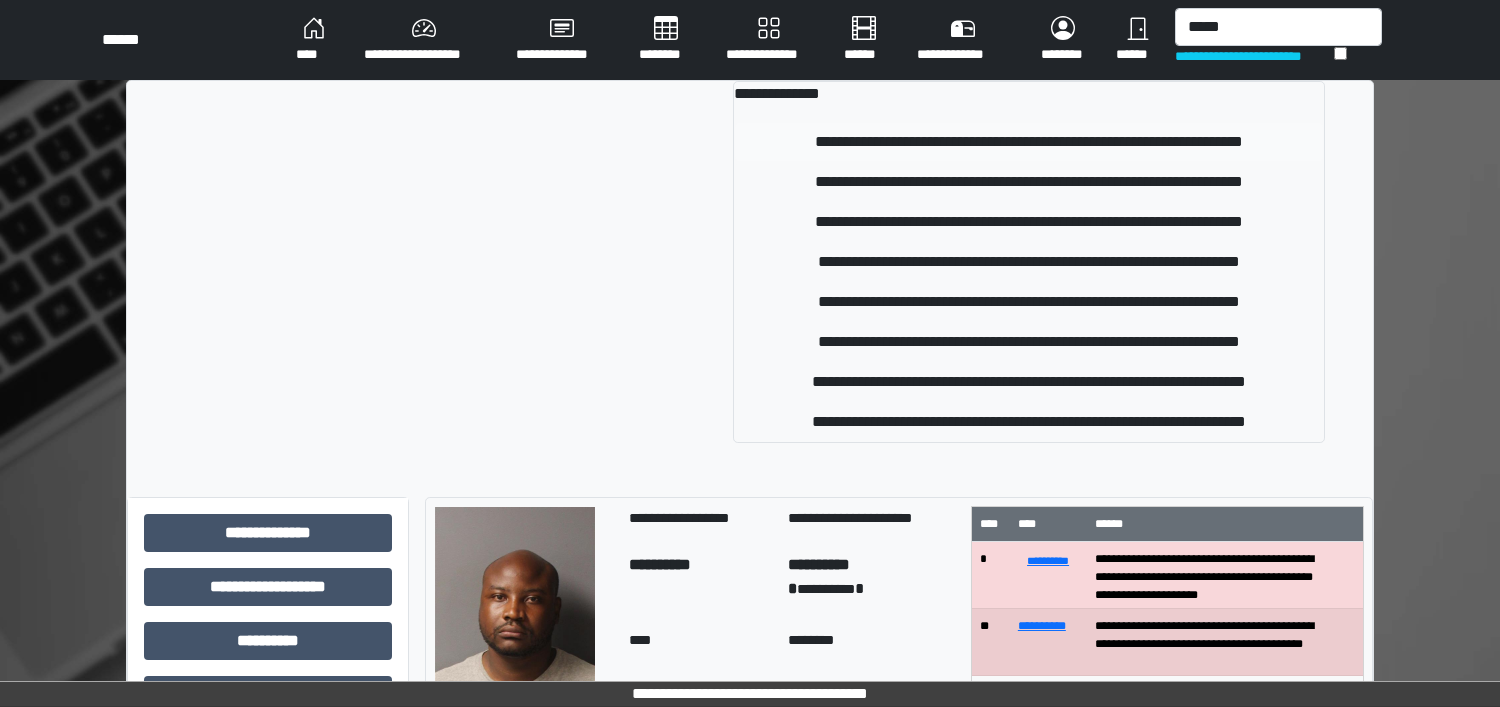 type 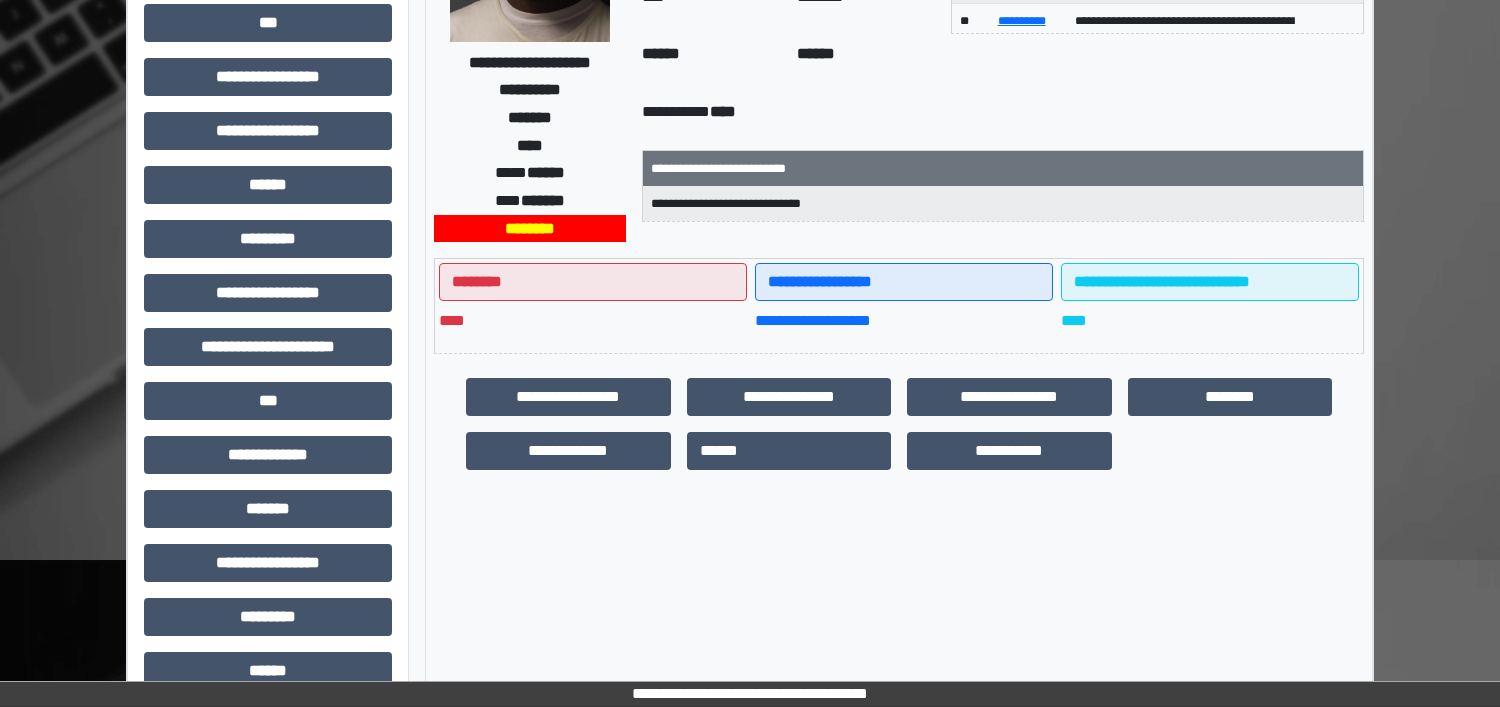 scroll, scrollTop: 467, scrollLeft: 0, axis: vertical 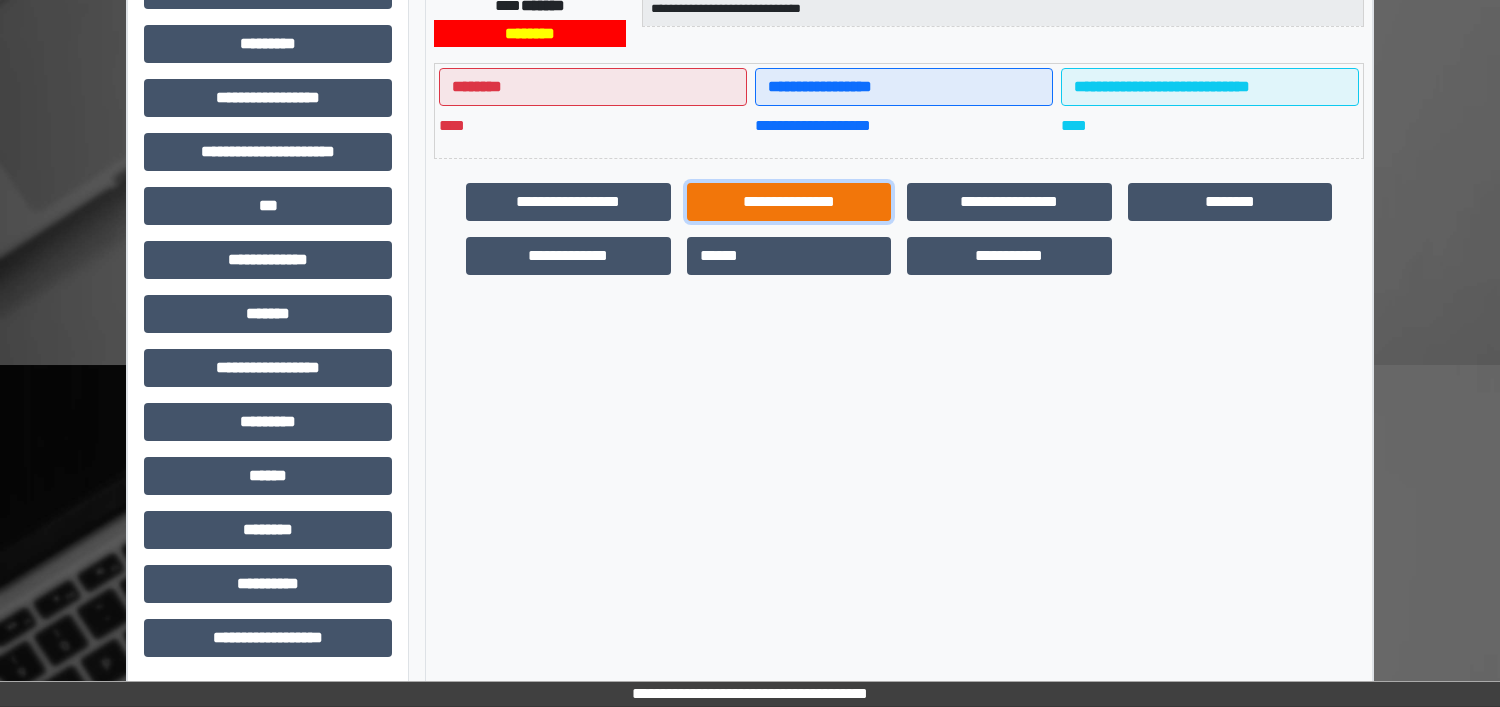 click on "**********" at bounding box center [789, 202] 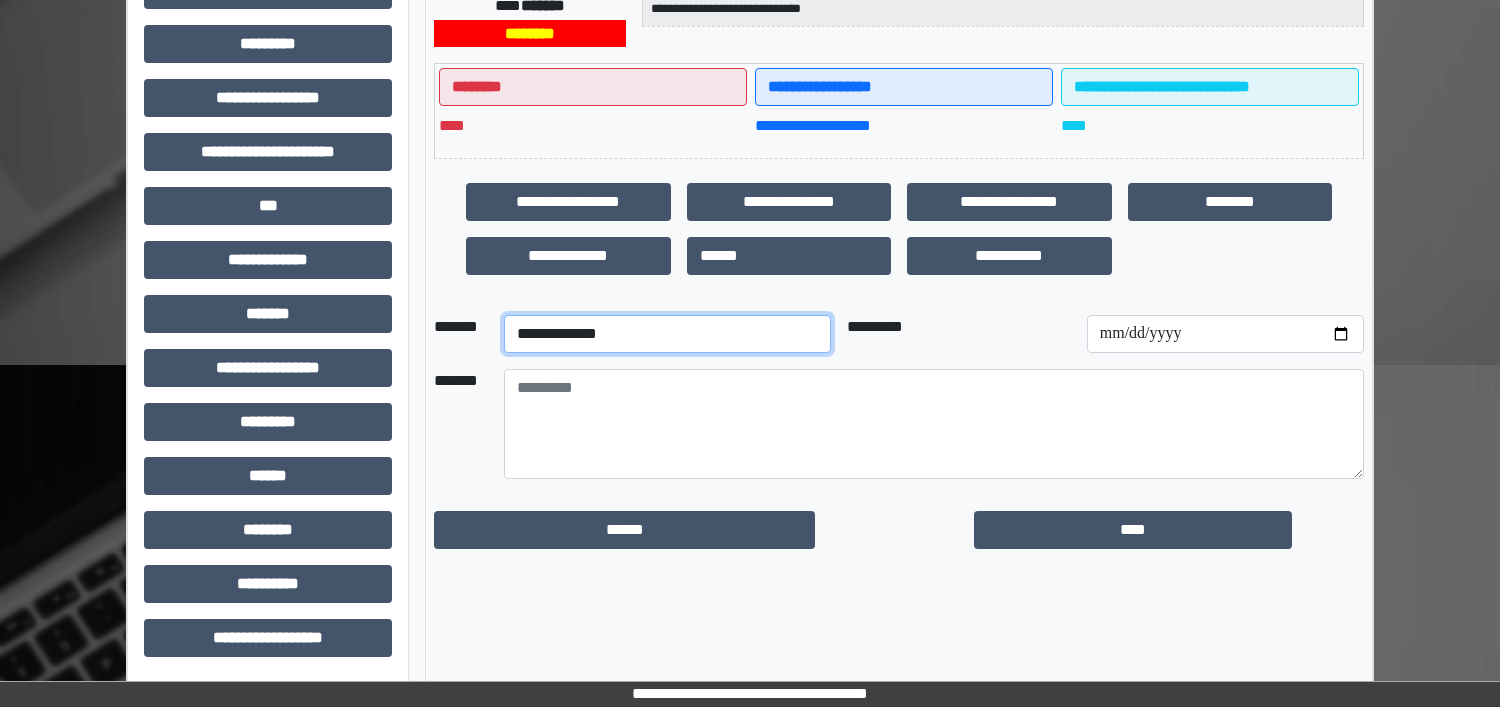 click on "**********" at bounding box center [667, 334] 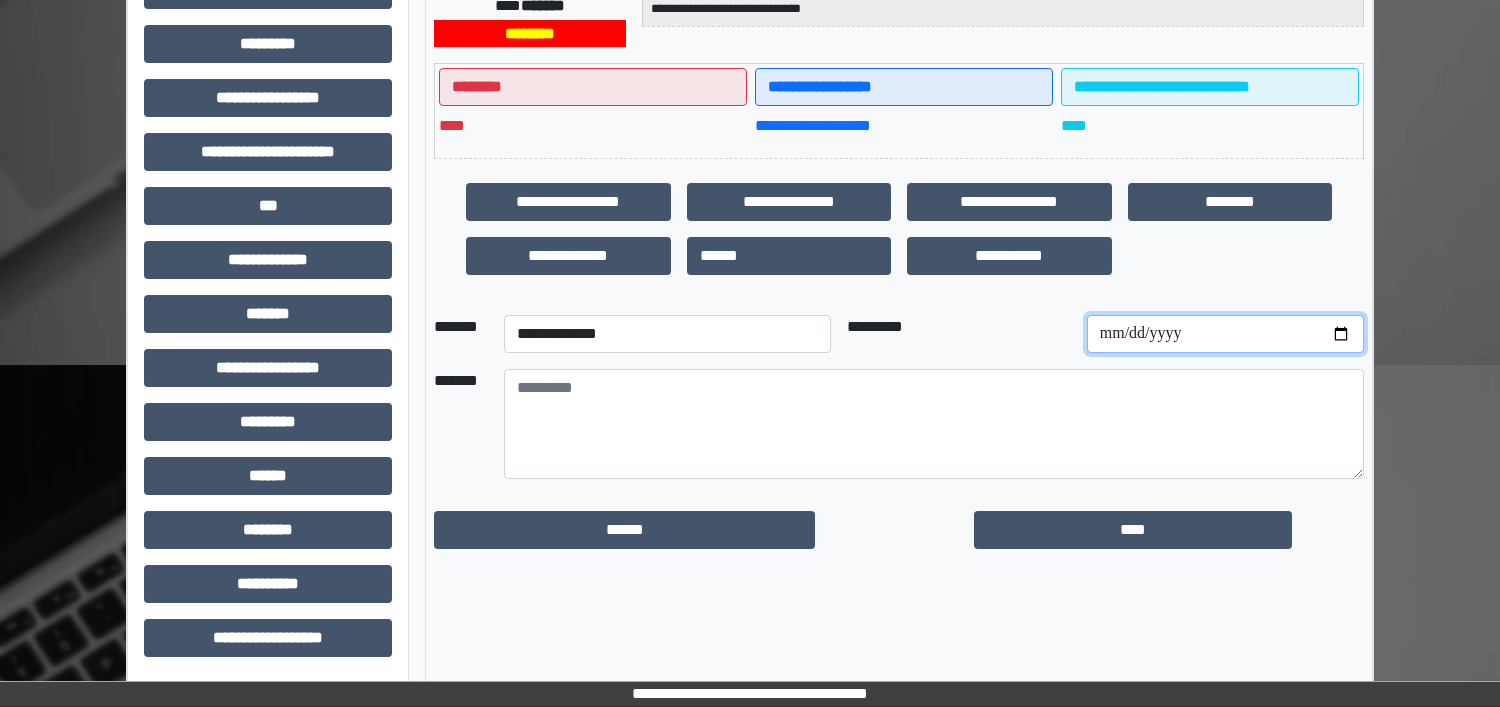 click at bounding box center [1225, 334] 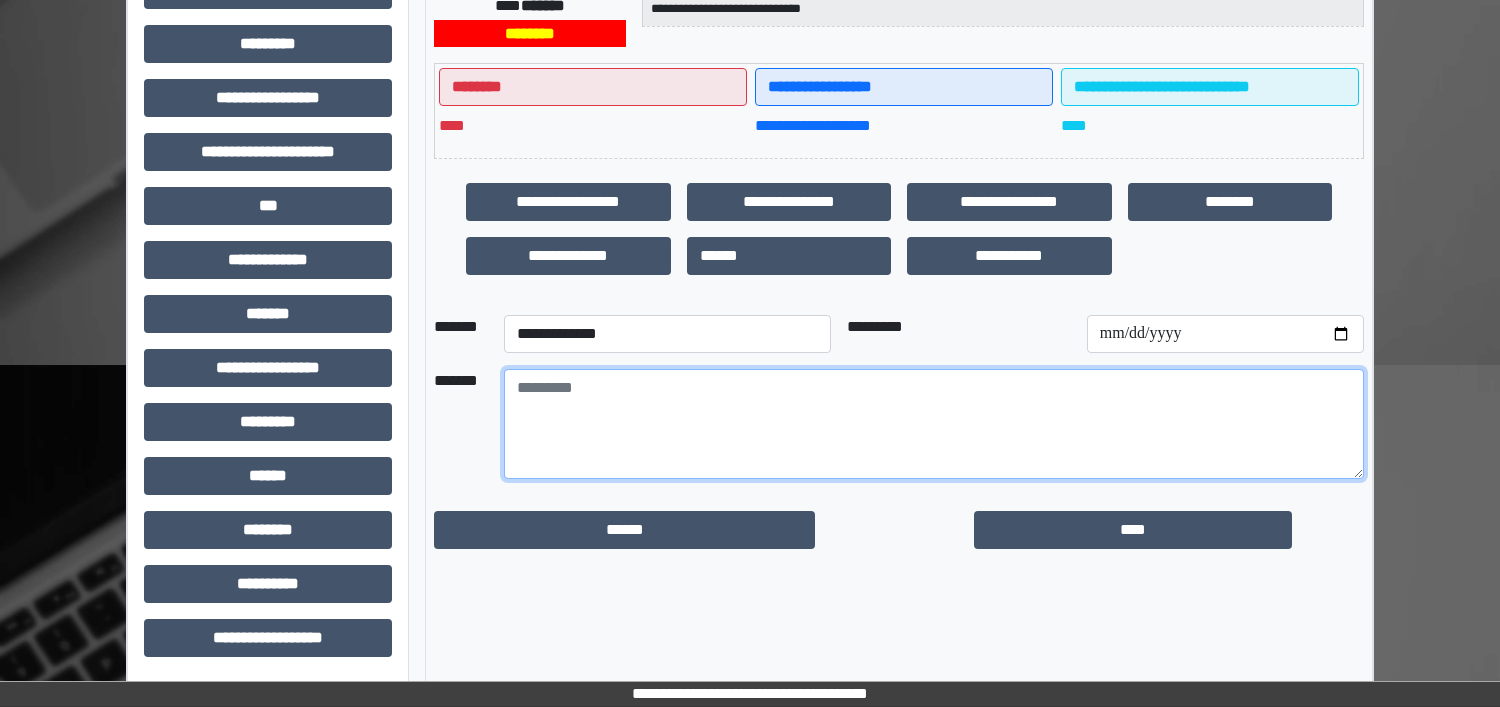 click at bounding box center (934, 424) 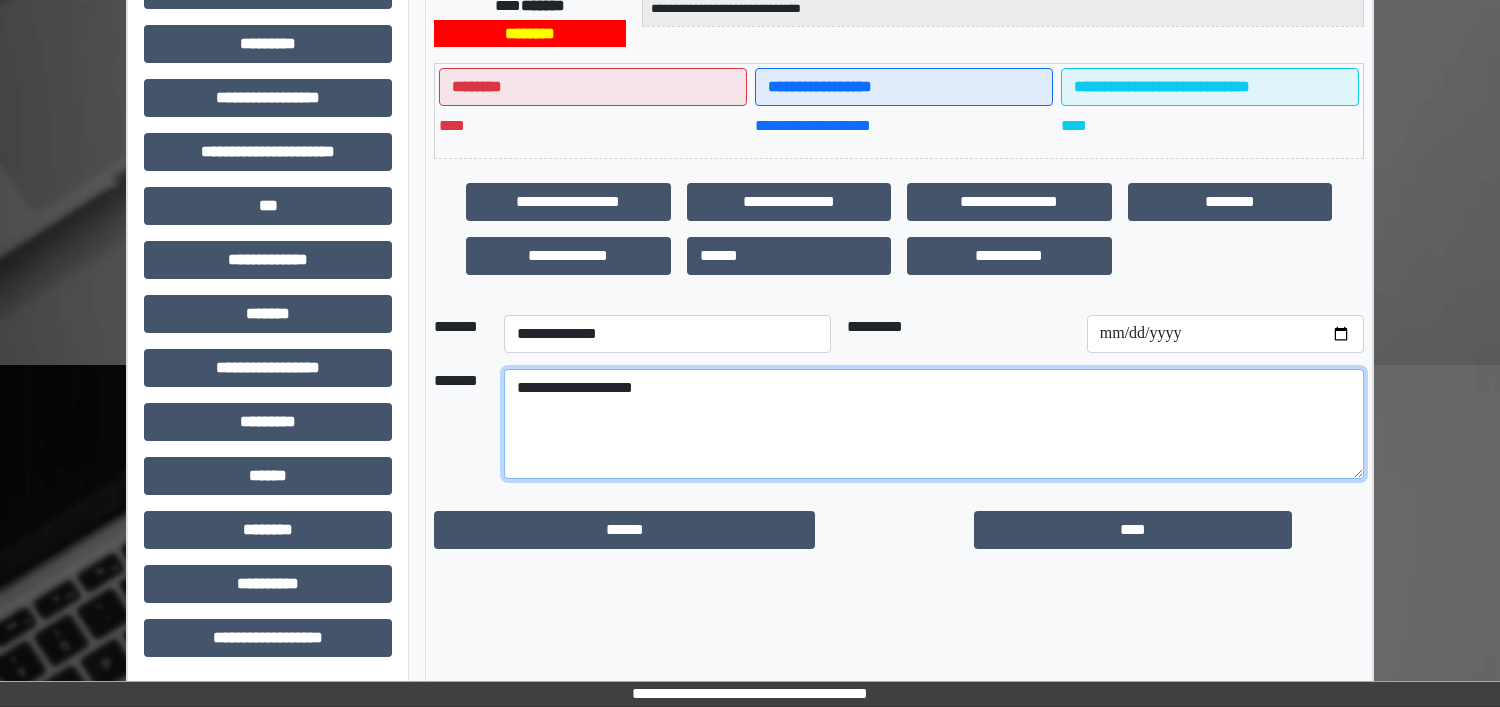 click on "**********" at bounding box center (934, 424) 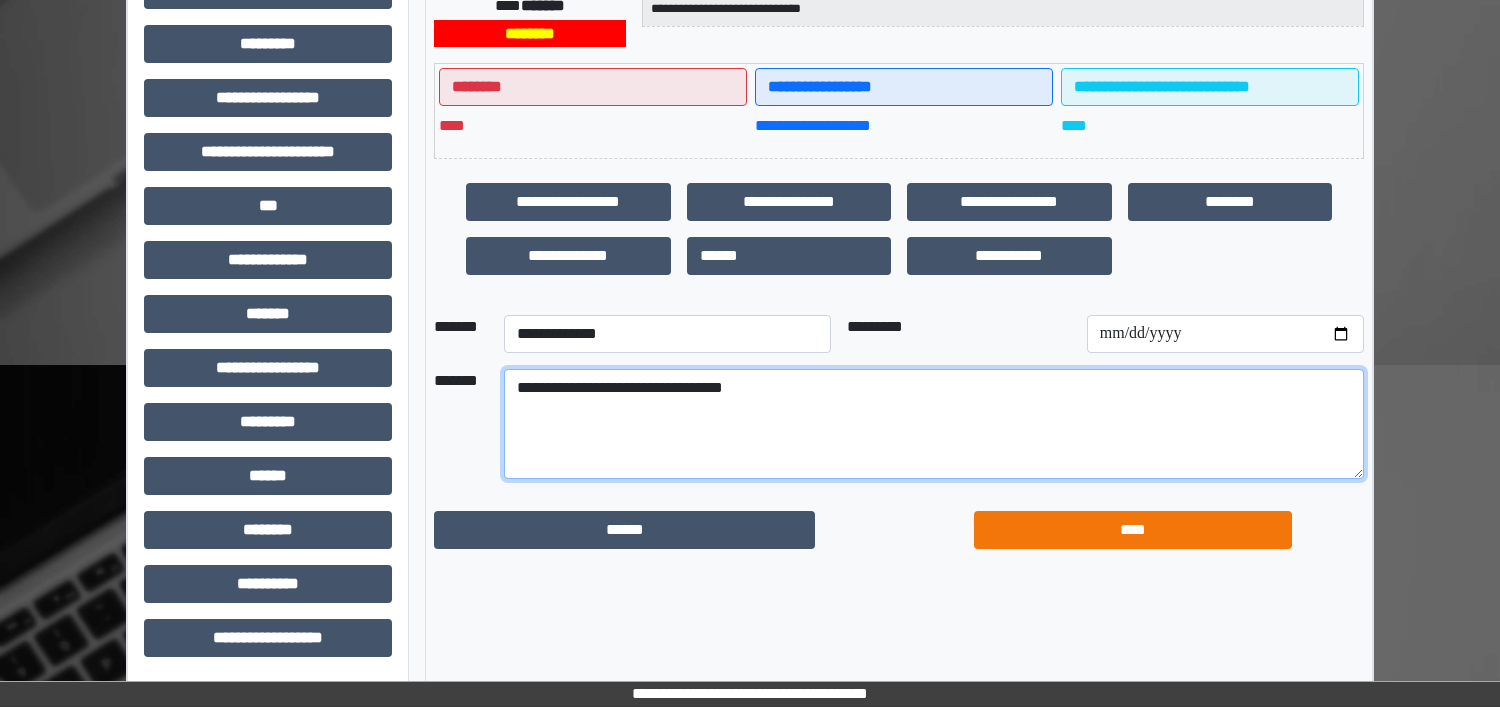type on "**********" 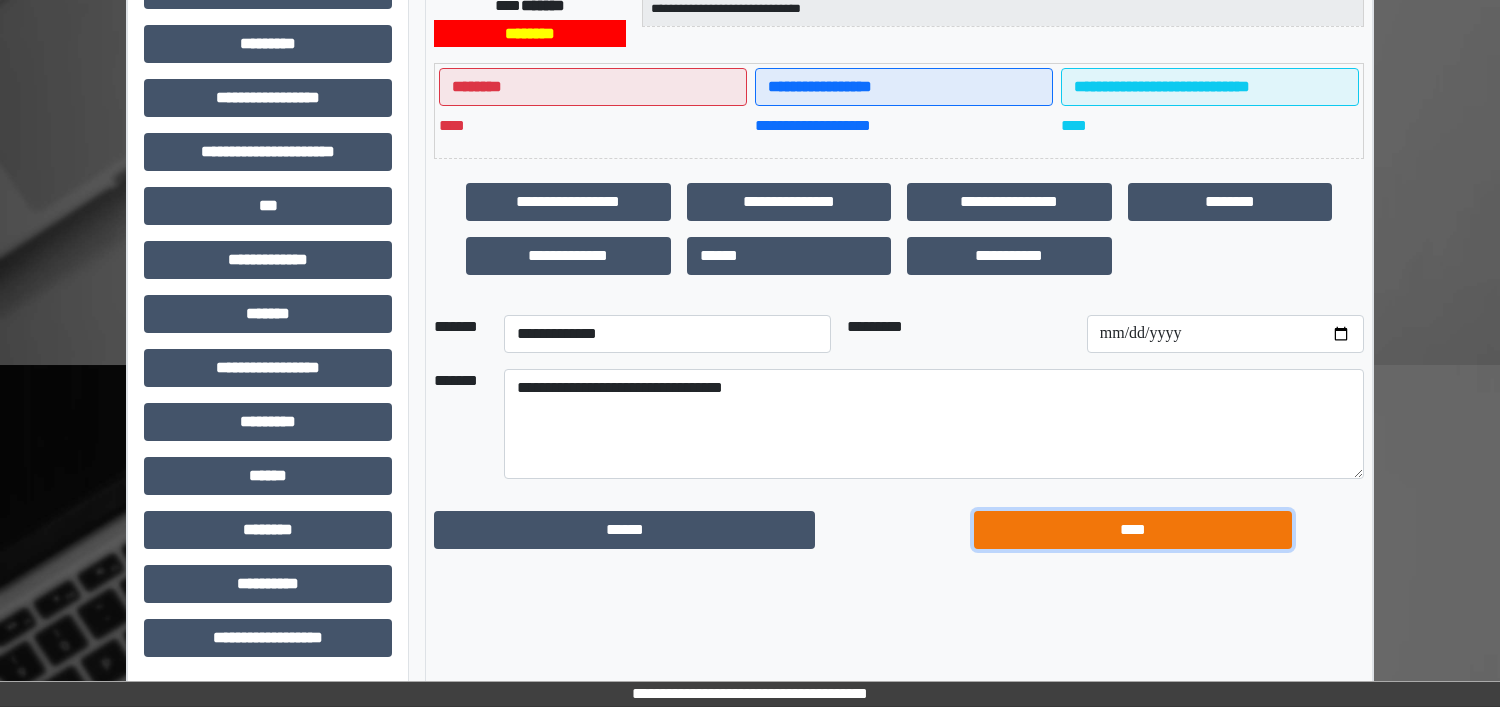 click on "****" at bounding box center (1133, 530) 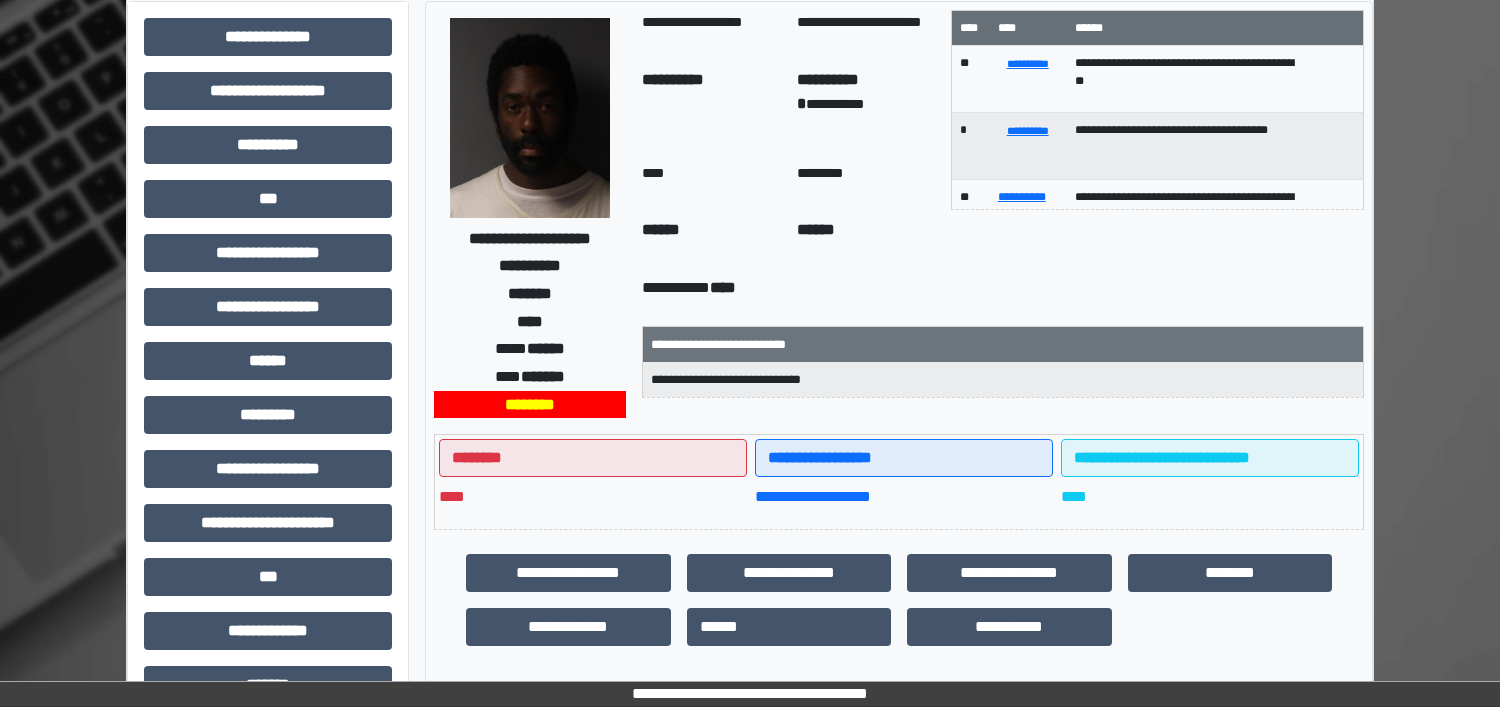 scroll, scrollTop: 0, scrollLeft: 0, axis: both 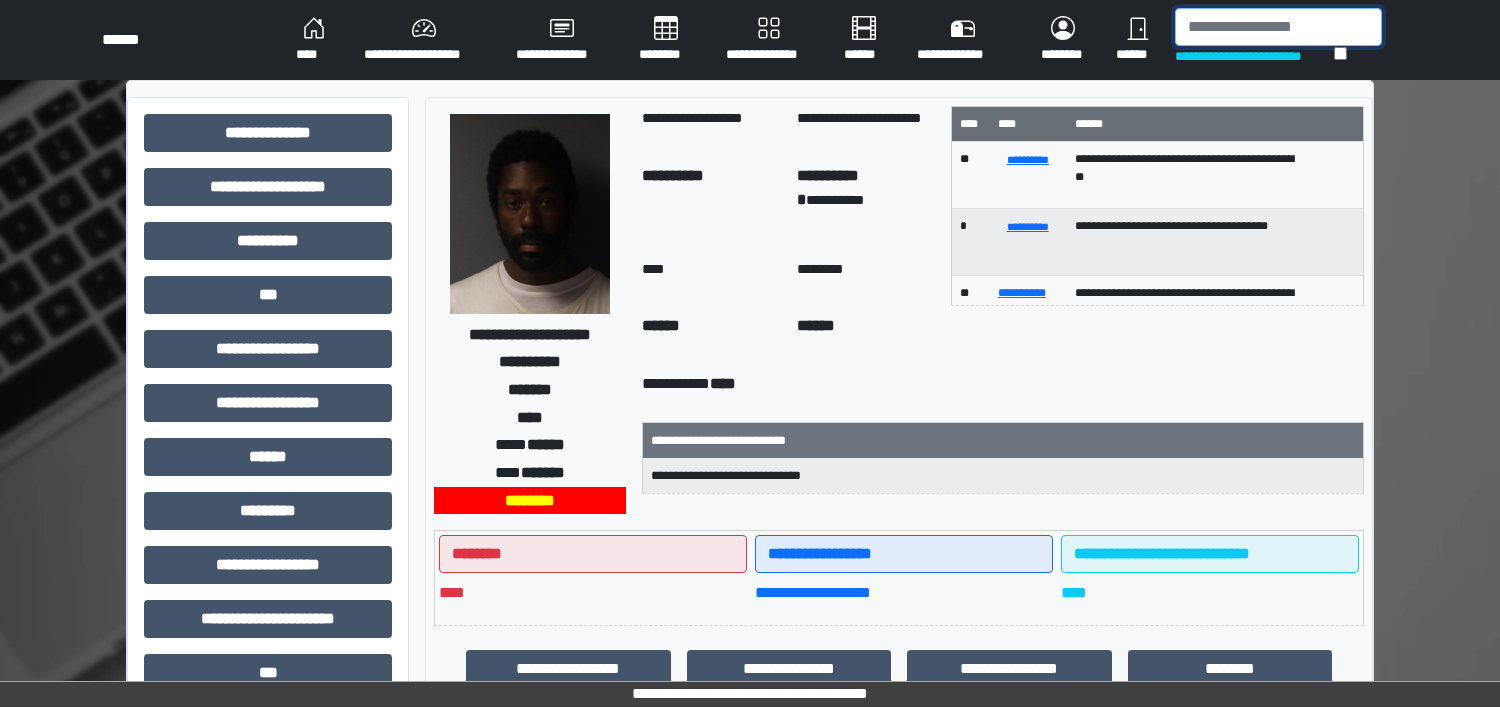 click at bounding box center (1278, 27) 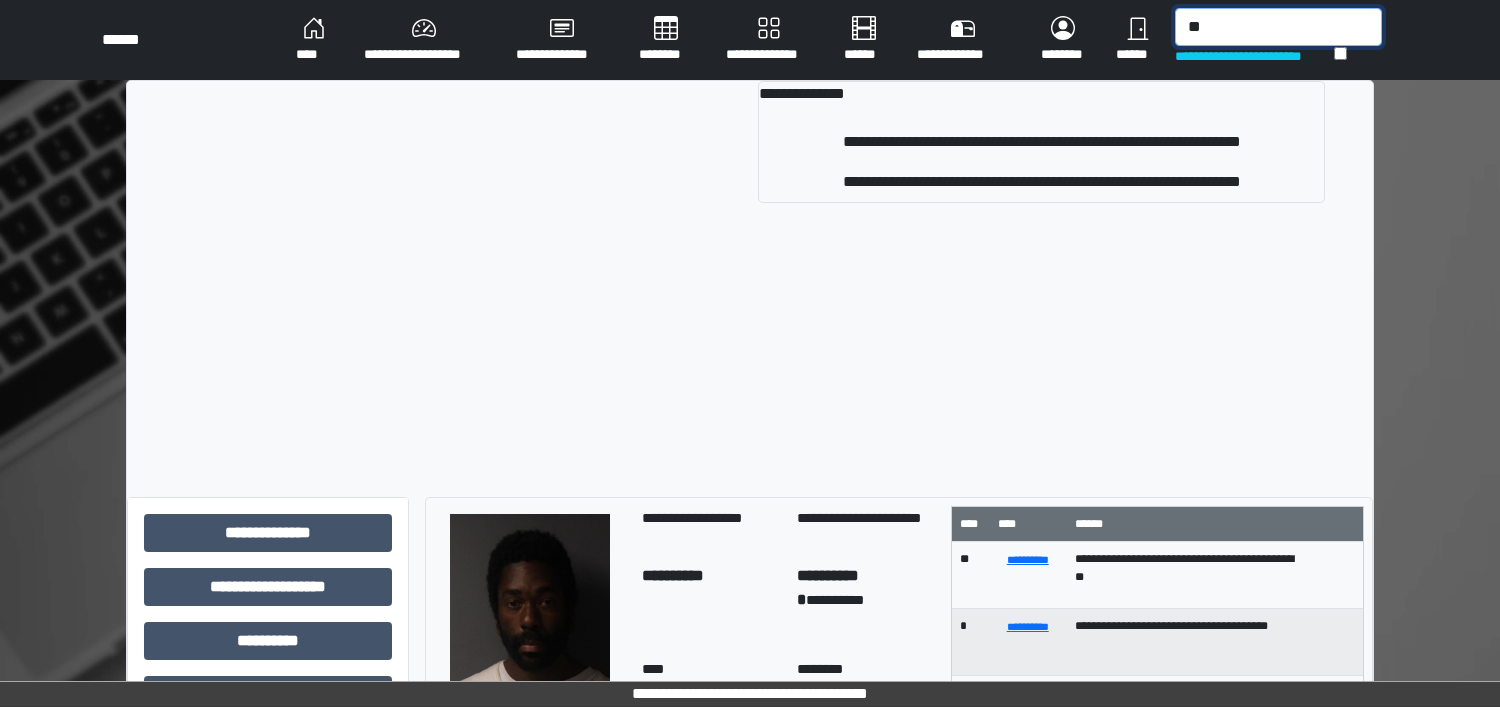 type on "*" 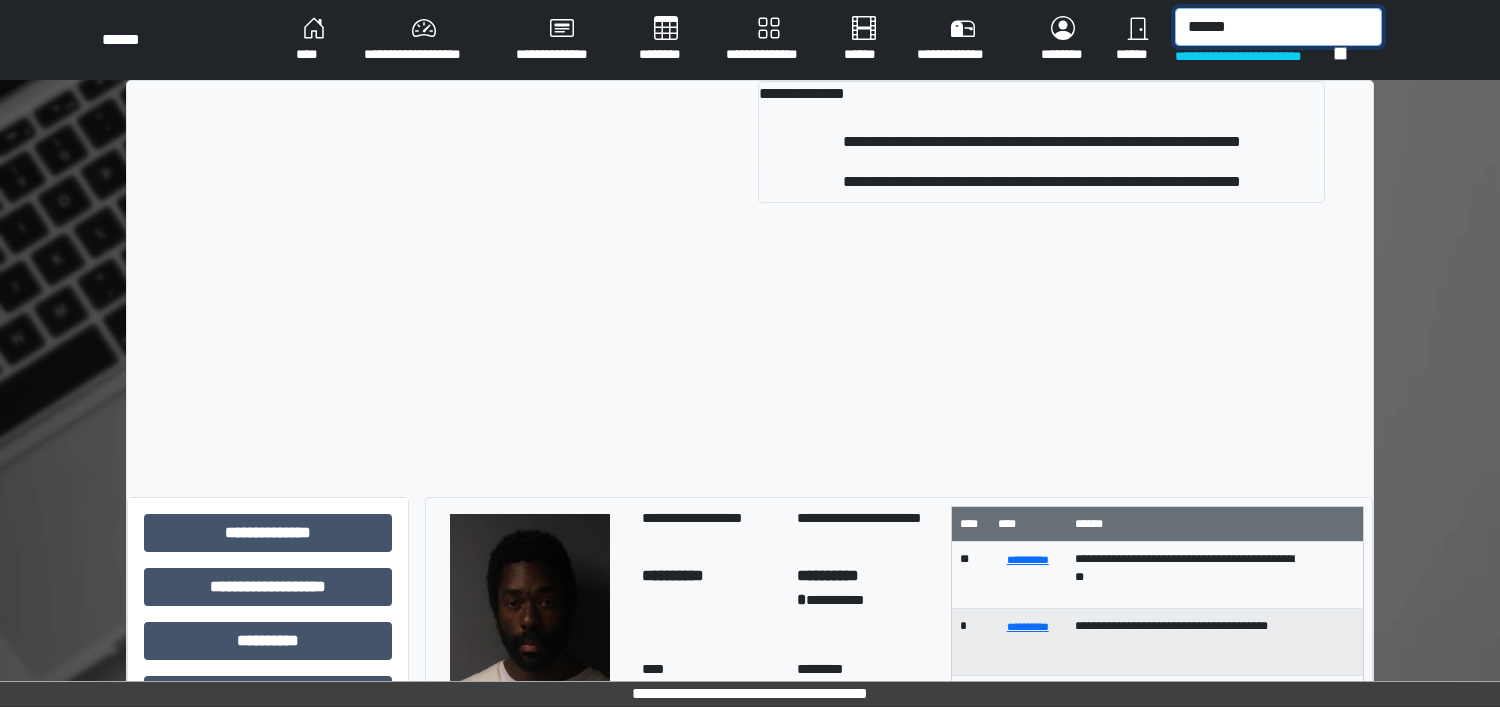 type on "******" 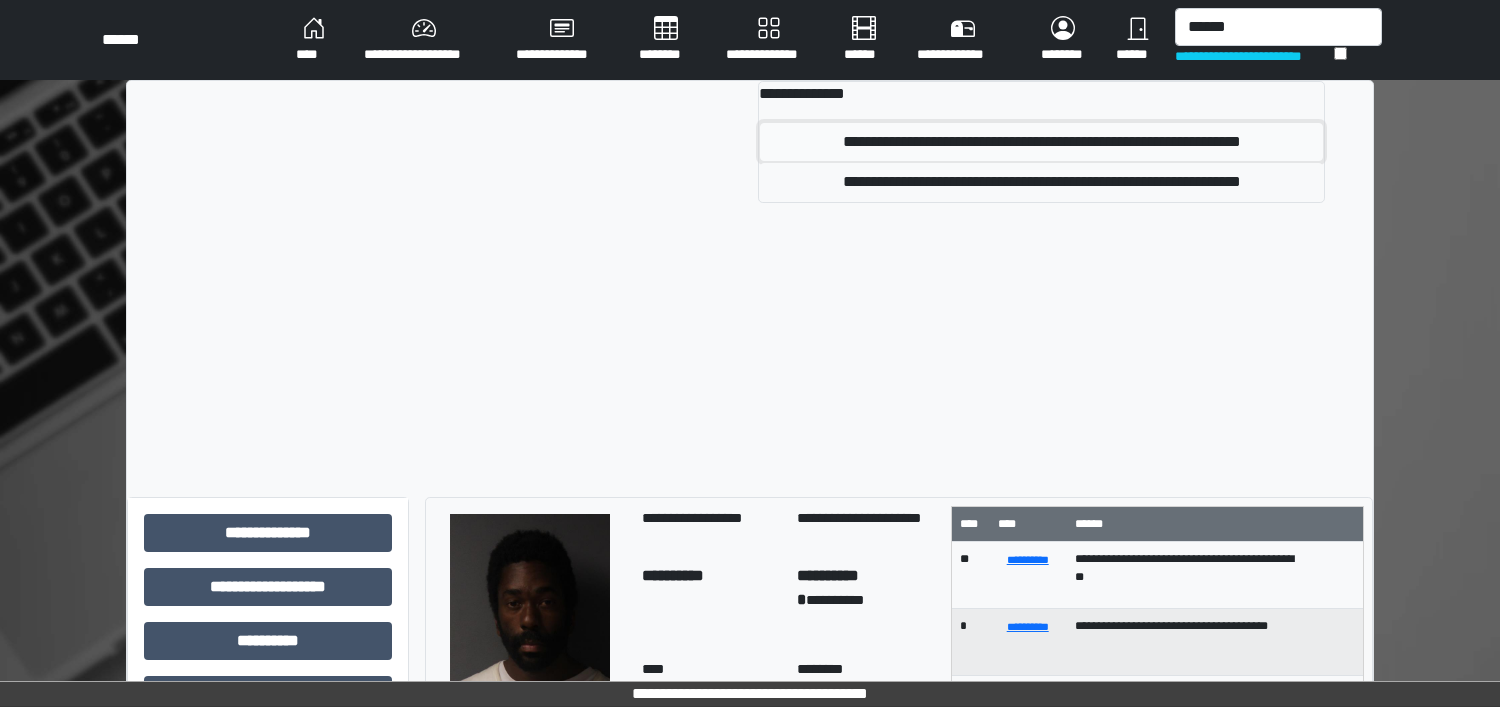 click on "**********" at bounding box center (1041, 142) 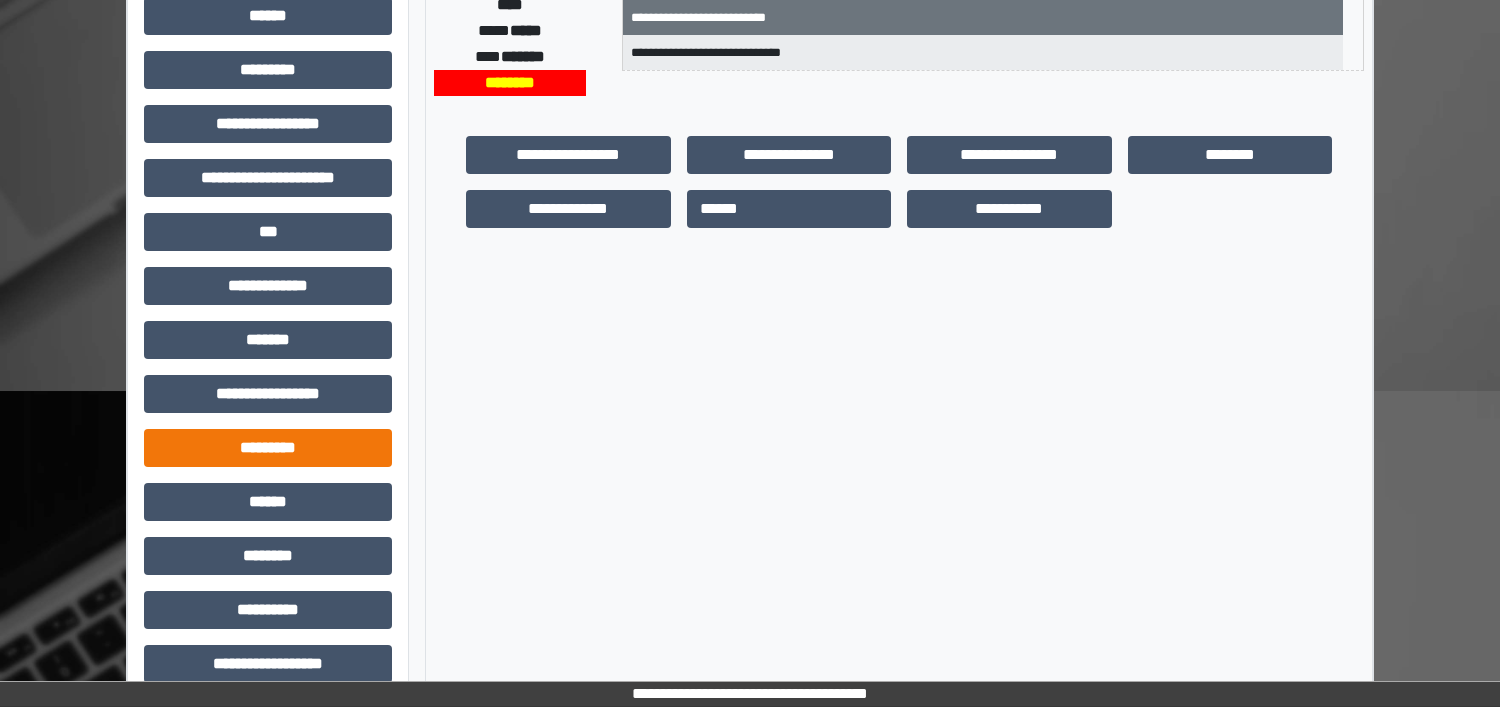 scroll, scrollTop: 467, scrollLeft: 0, axis: vertical 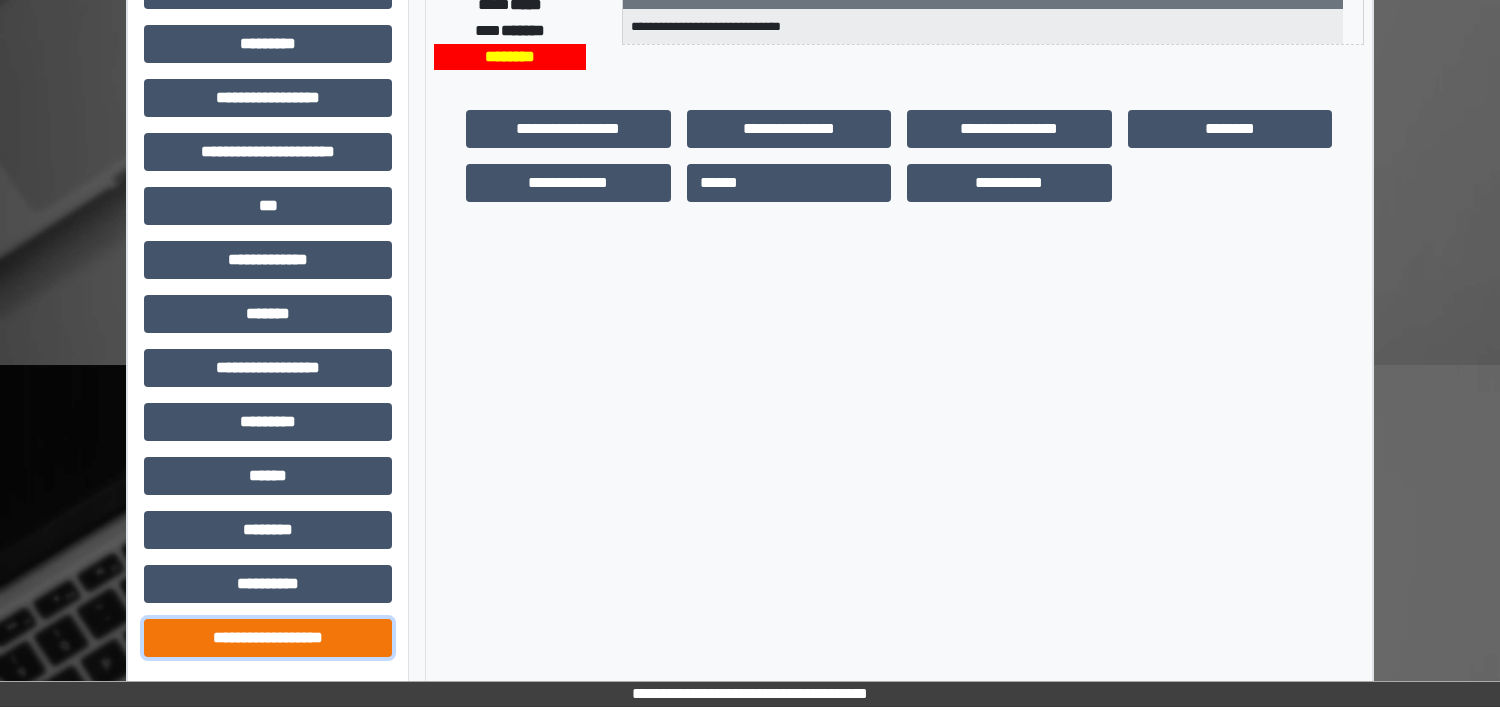 click on "**********" at bounding box center [268, 638] 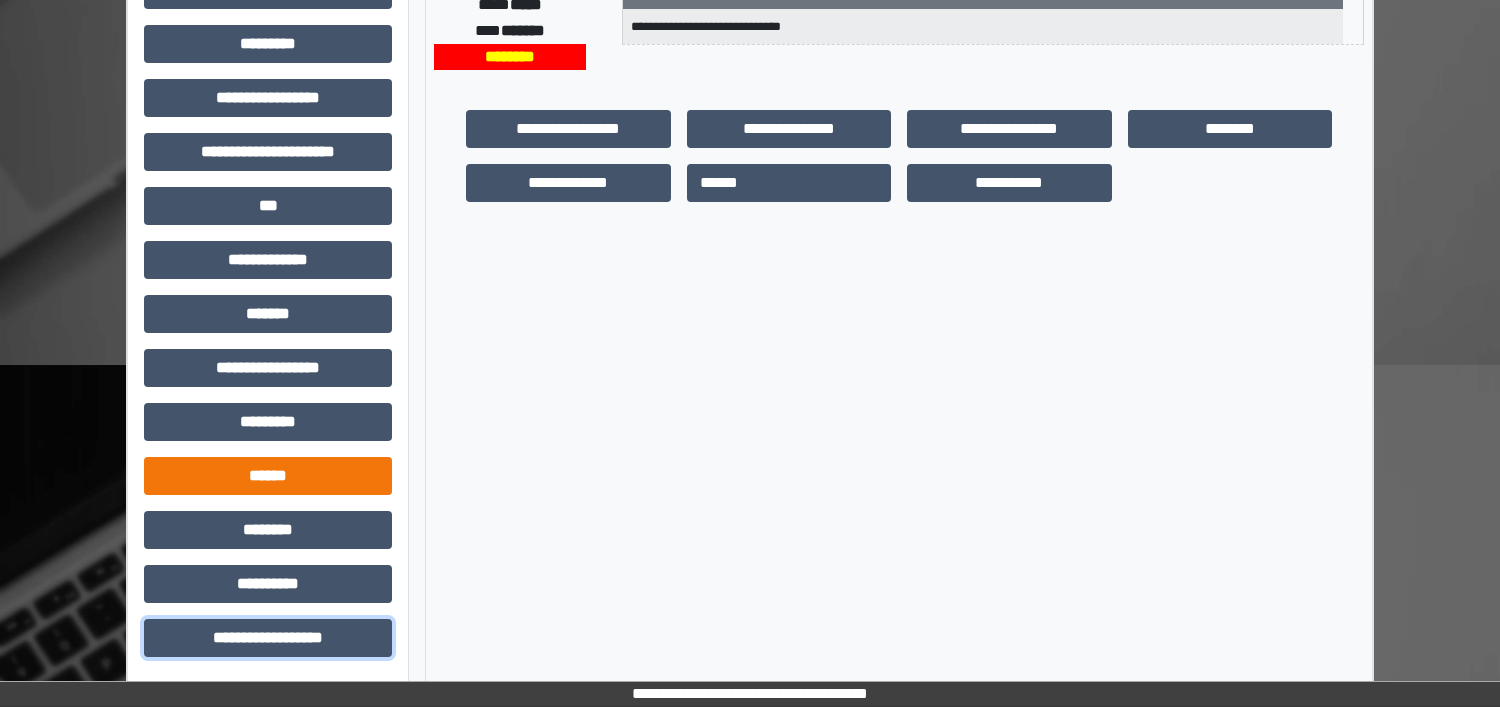scroll, scrollTop: 947, scrollLeft: 0, axis: vertical 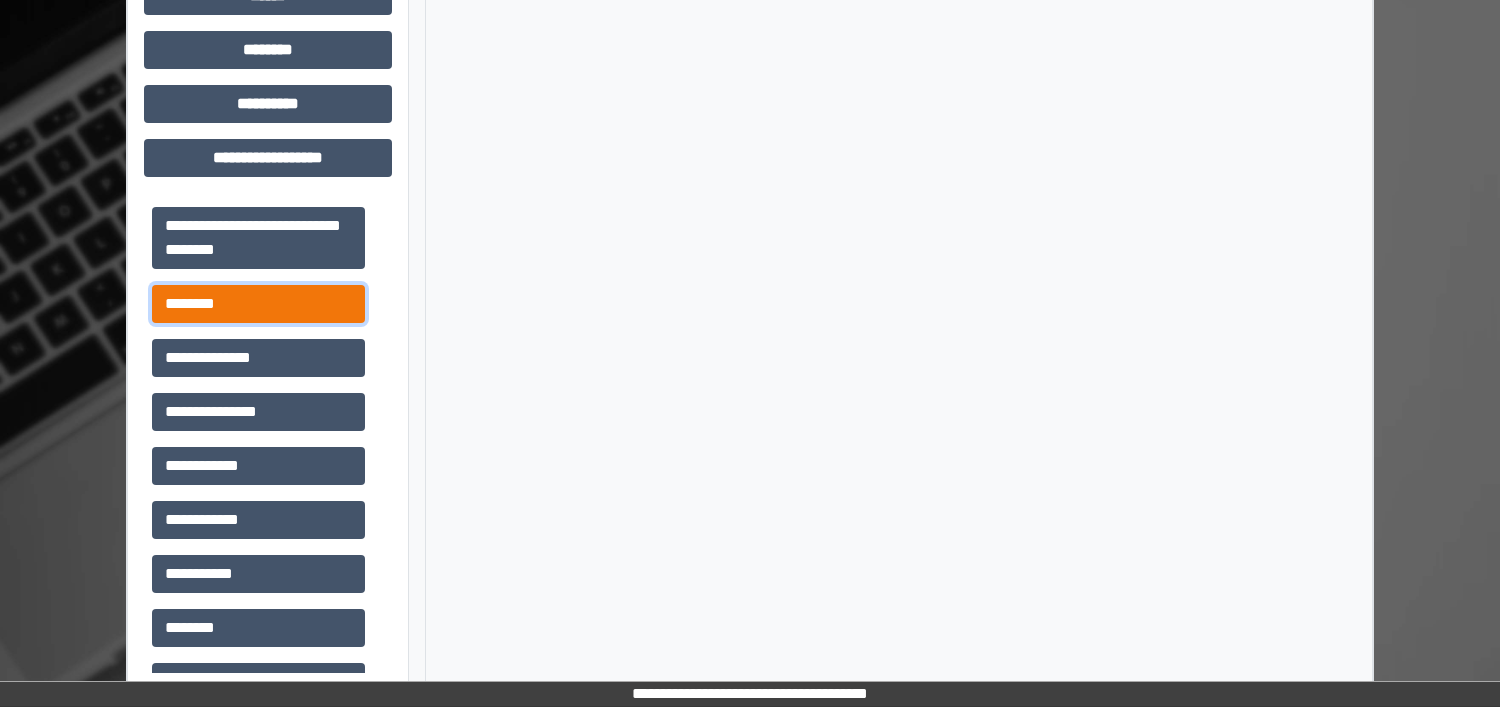 click on "********" at bounding box center [258, 304] 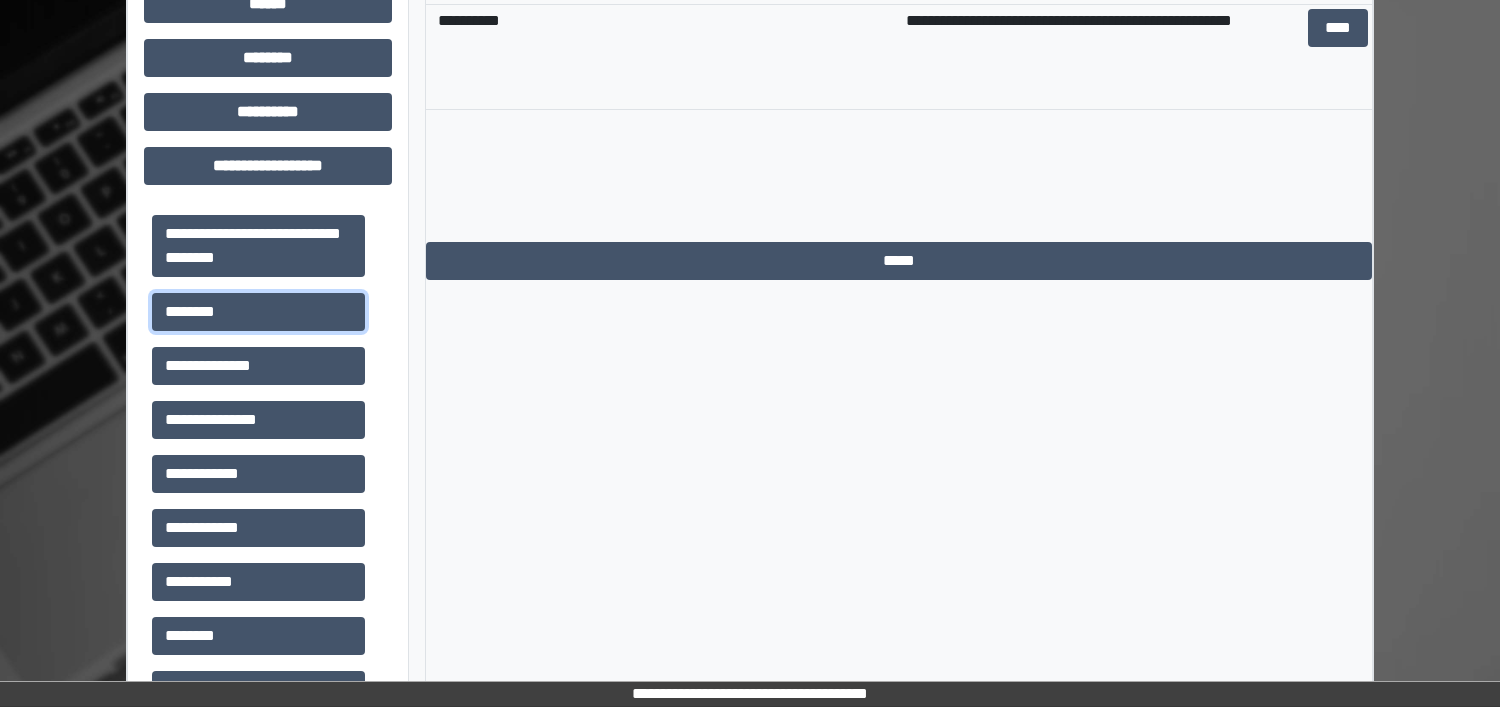 scroll, scrollTop: 572, scrollLeft: 0, axis: vertical 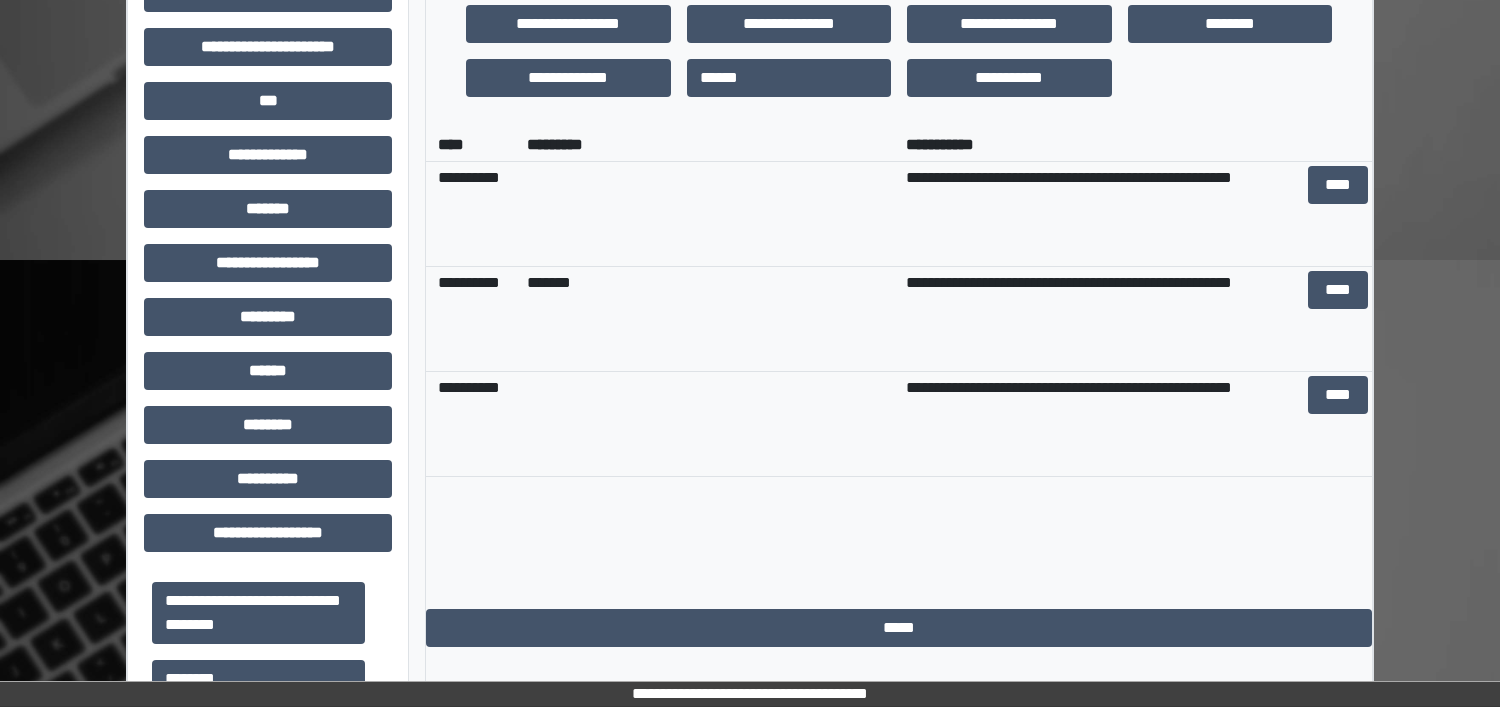 click on "****" at bounding box center [1338, 318] 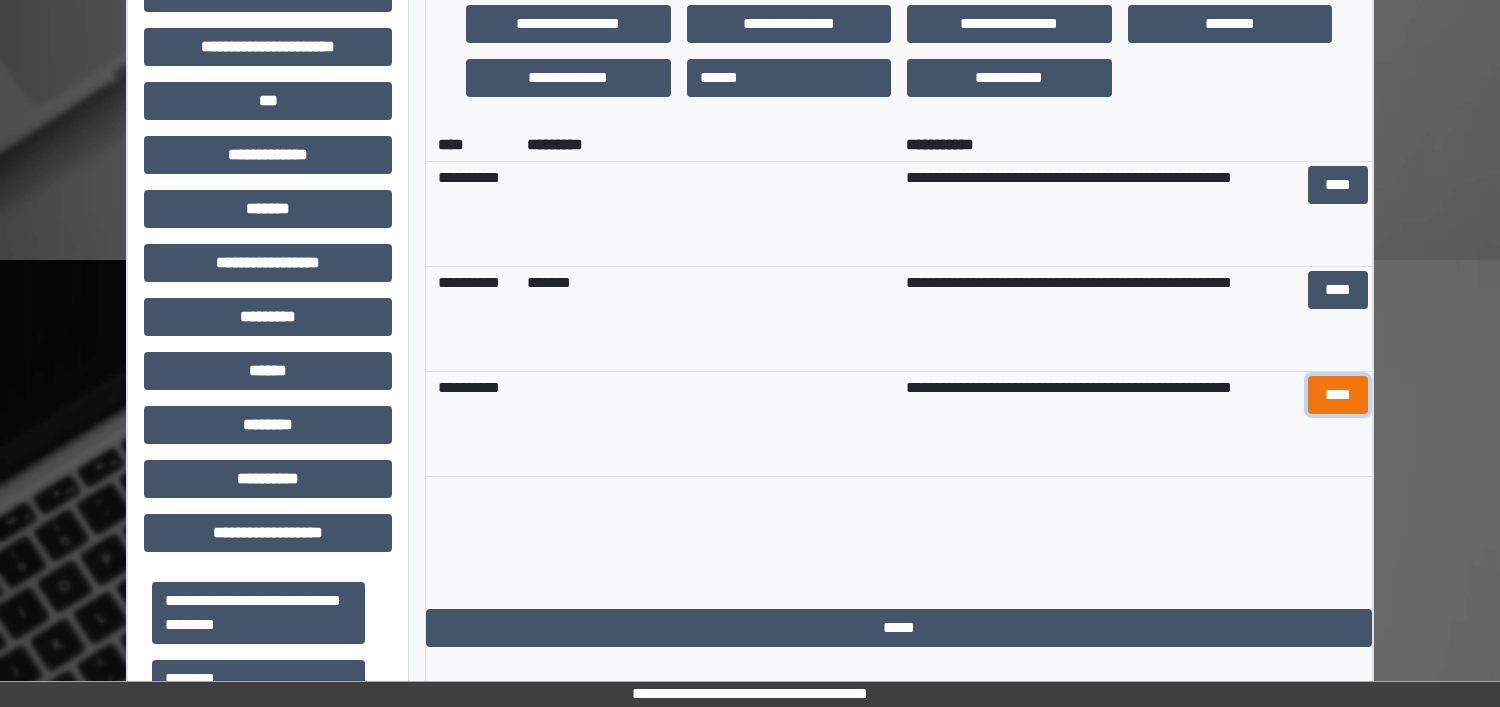 click on "****" at bounding box center (1338, 395) 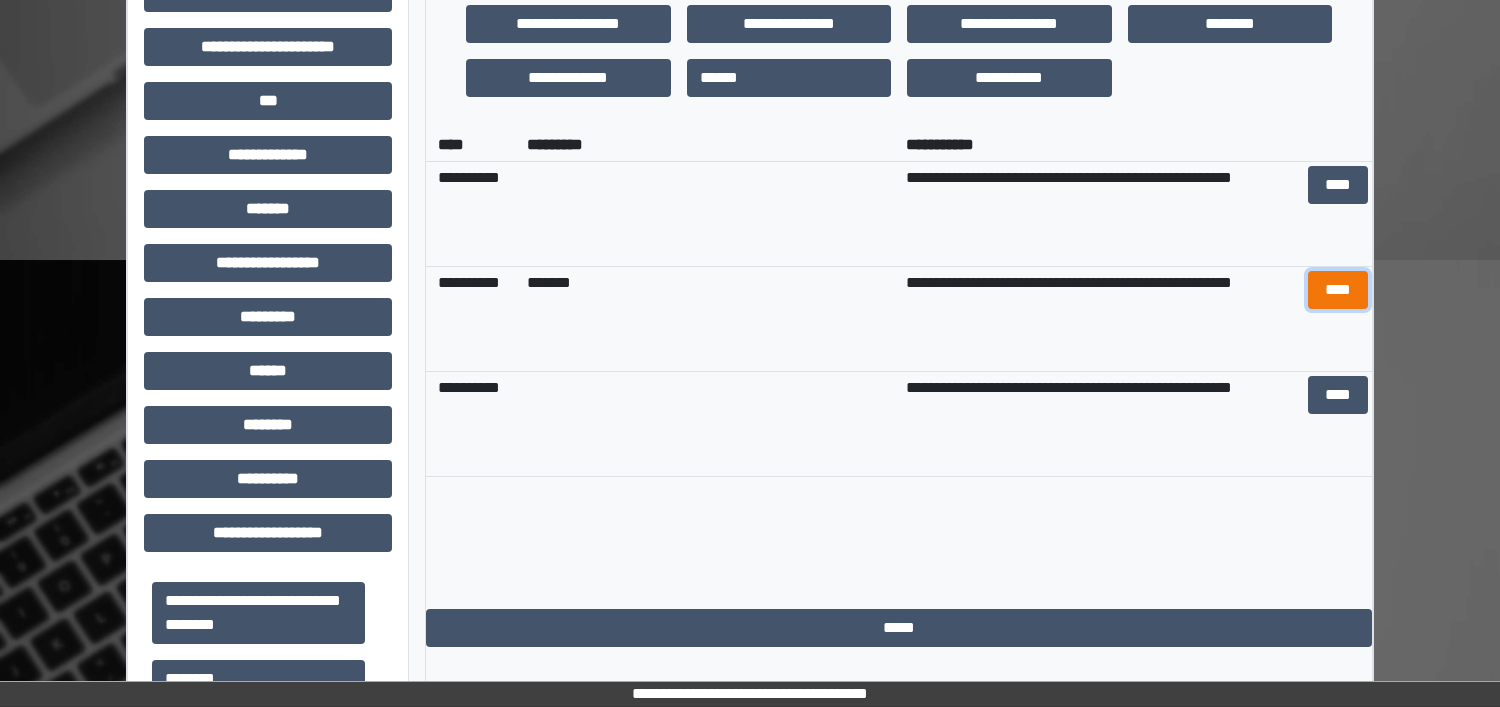 click on "****" at bounding box center [1338, 290] 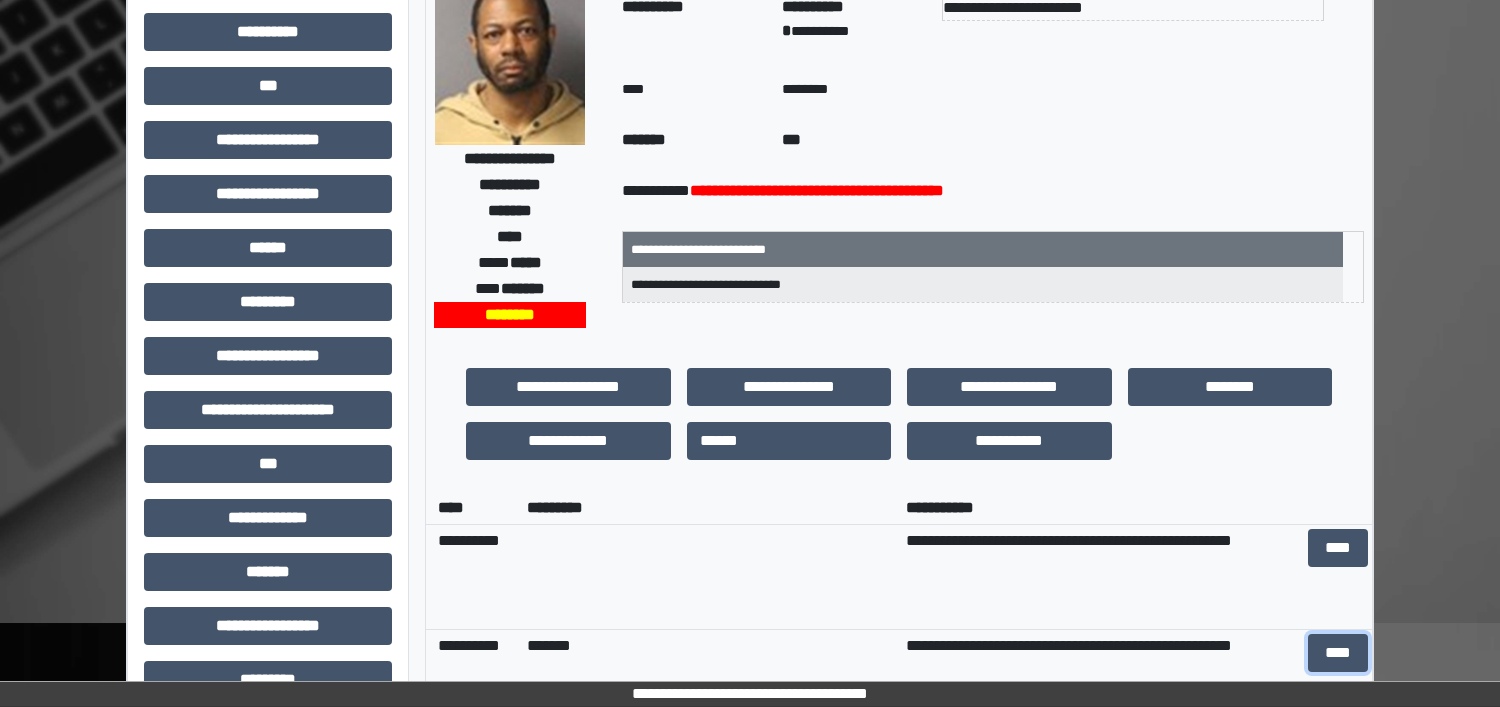scroll, scrollTop: 322, scrollLeft: 0, axis: vertical 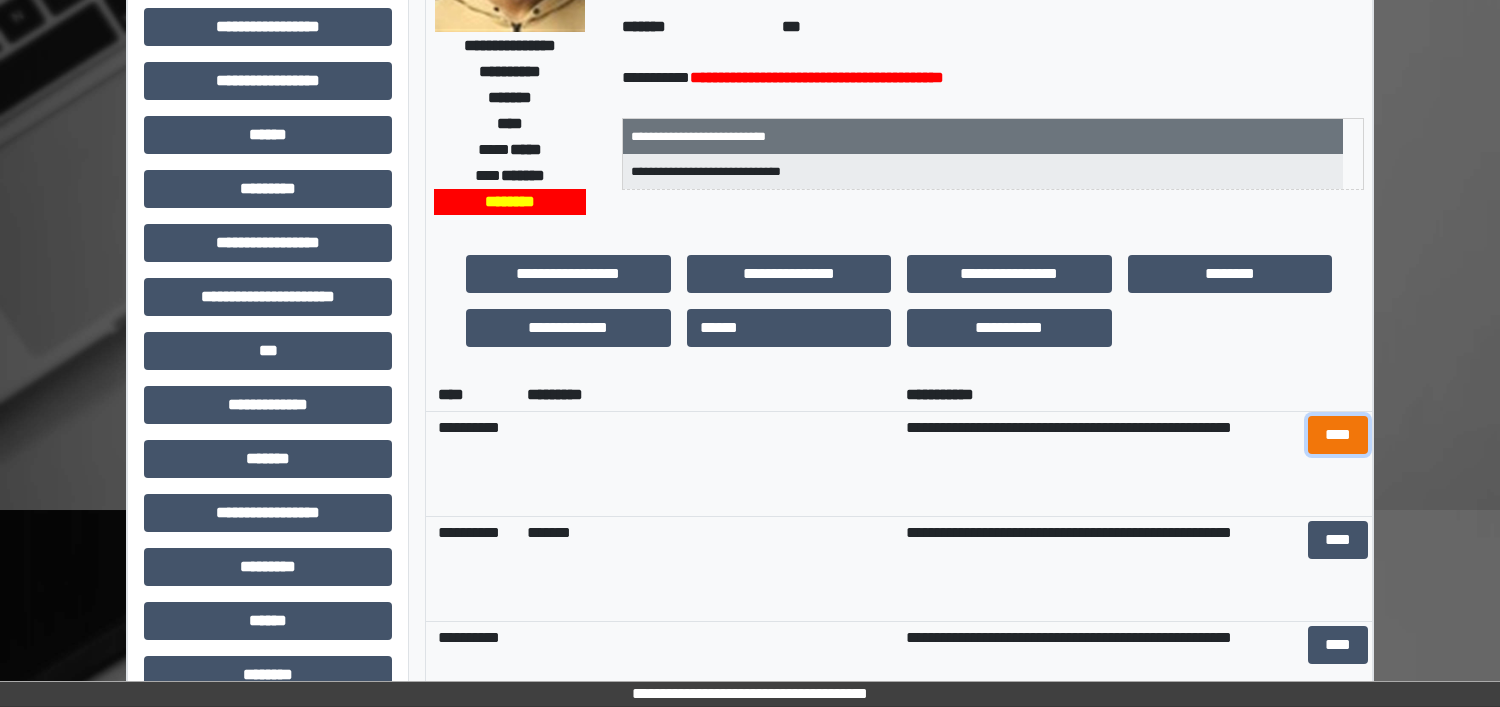 click on "****" at bounding box center [1338, 435] 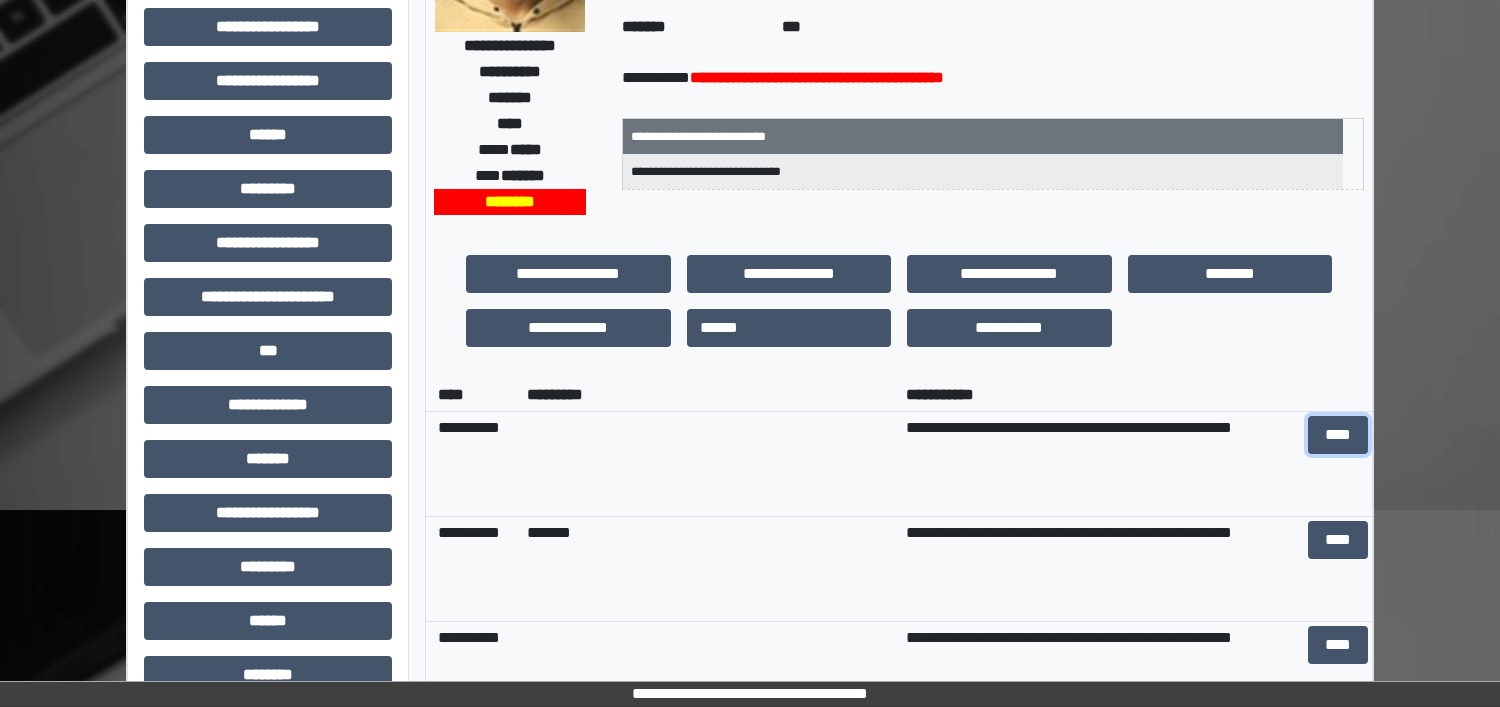 scroll, scrollTop: 697, scrollLeft: 0, axis: vertical 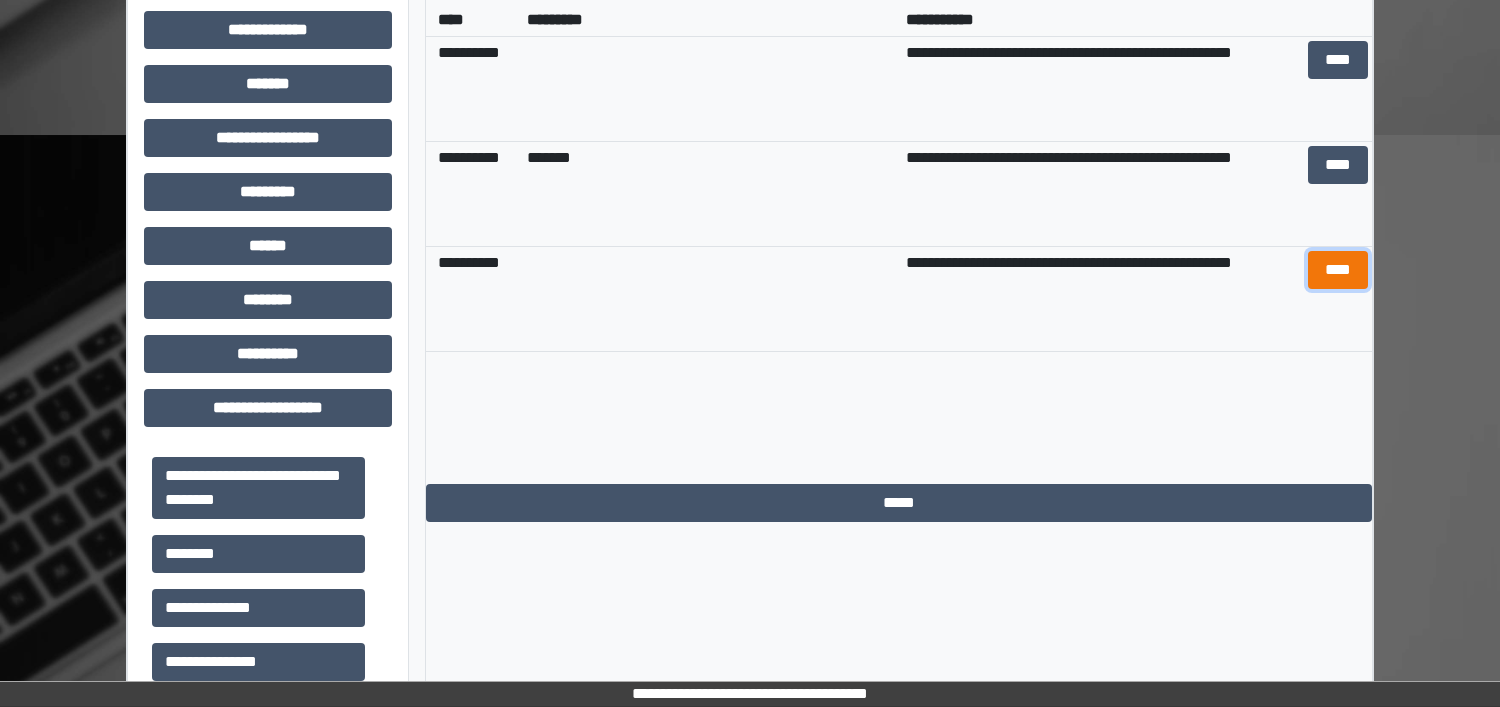 click on "****" at bounding box center (1338, 270) 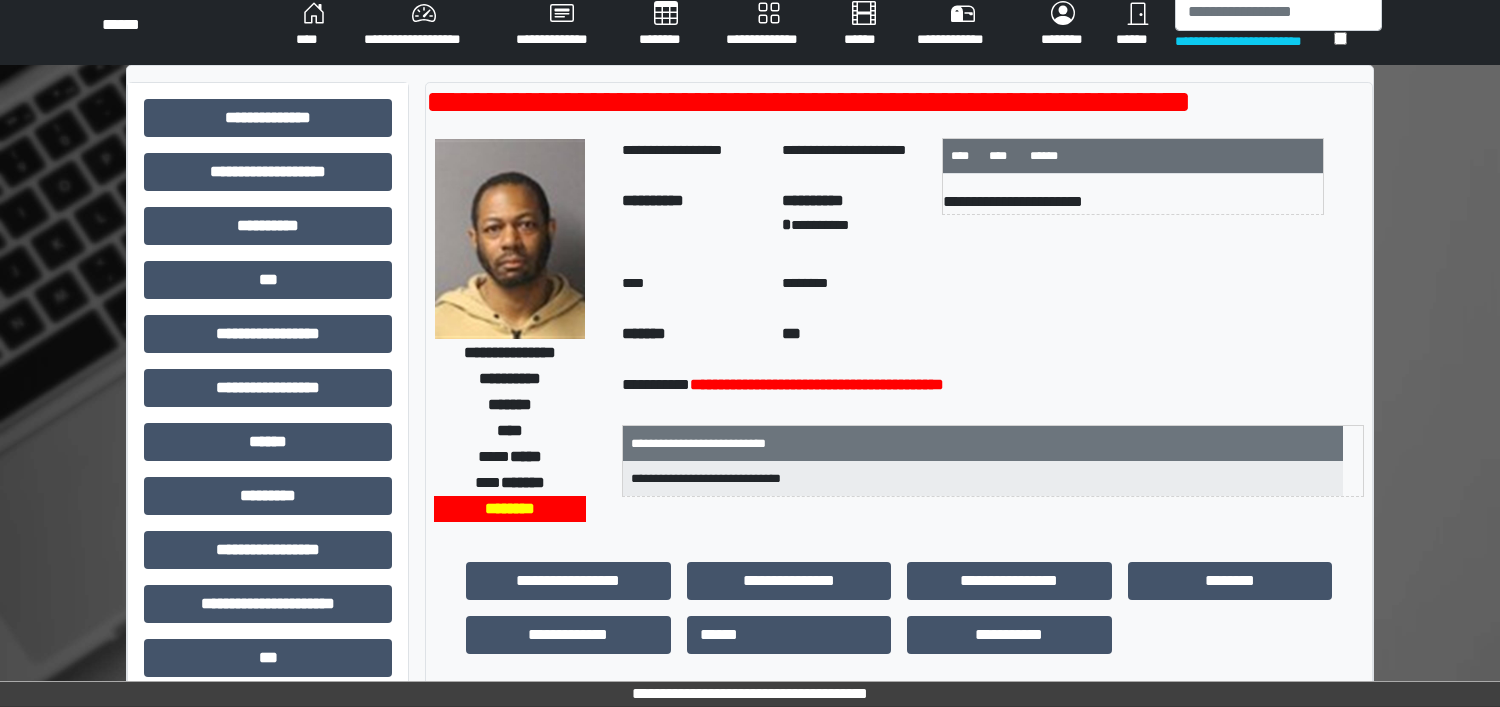 scroll, scrollTop: 0, scrollLeft: 0, axis: both 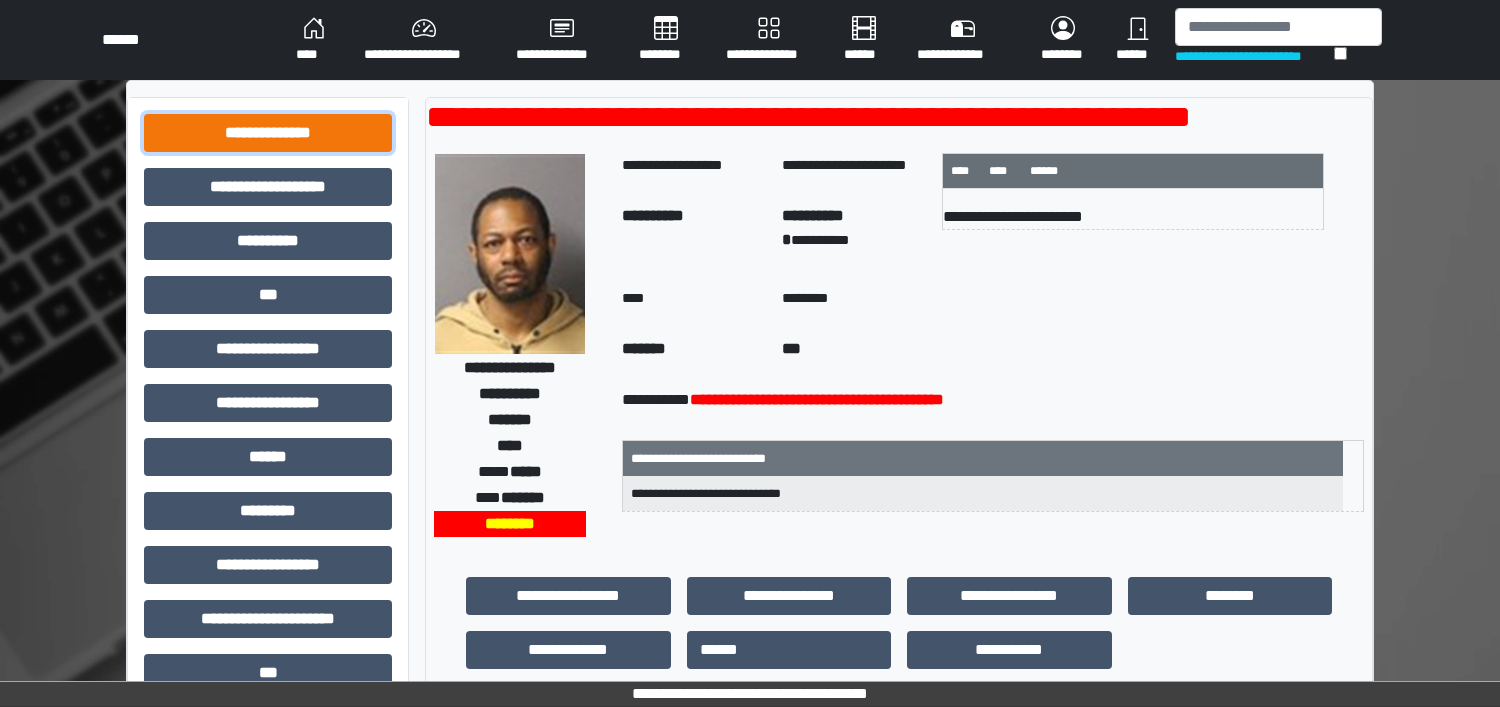 click on "**********" at bounding box center (268, 133) 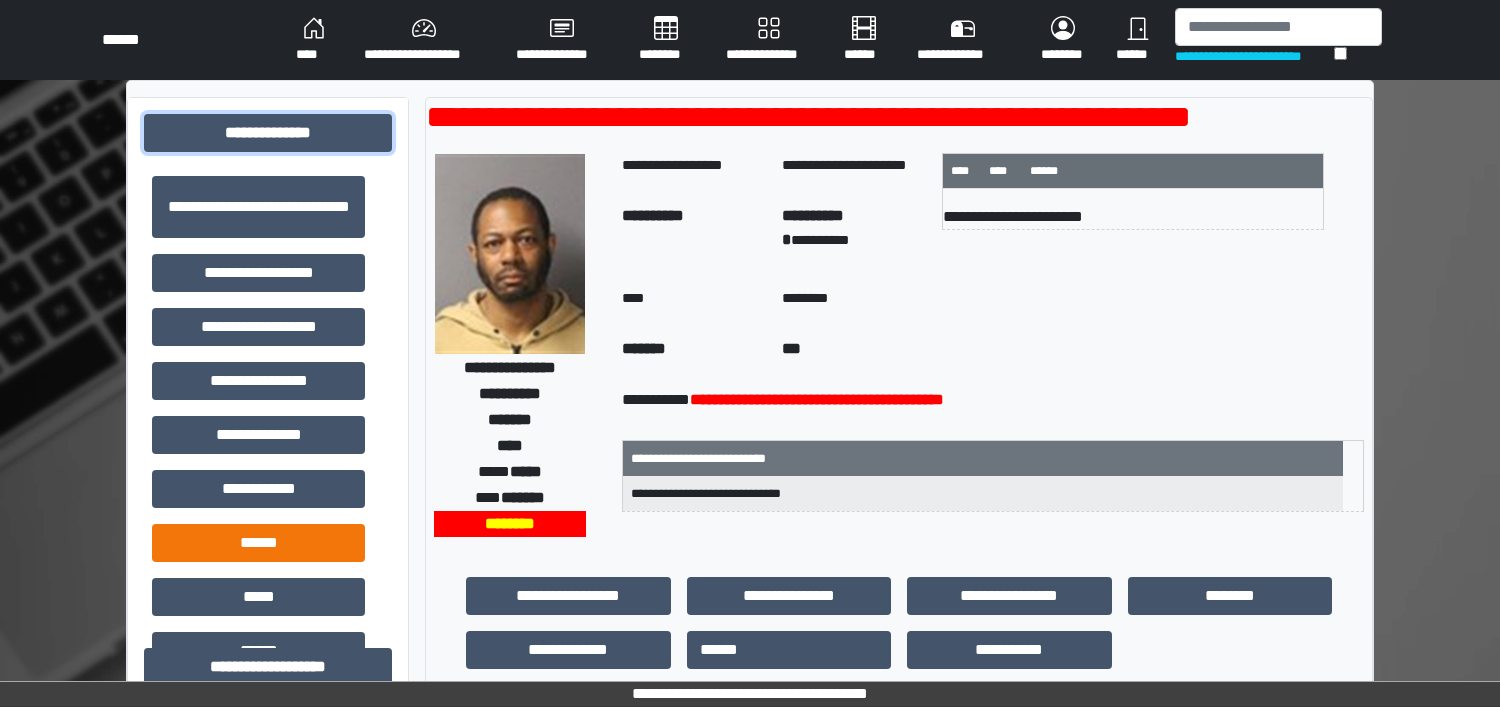 scroll, scrollTop: 250, scrollLeft: 0, axis: vertical 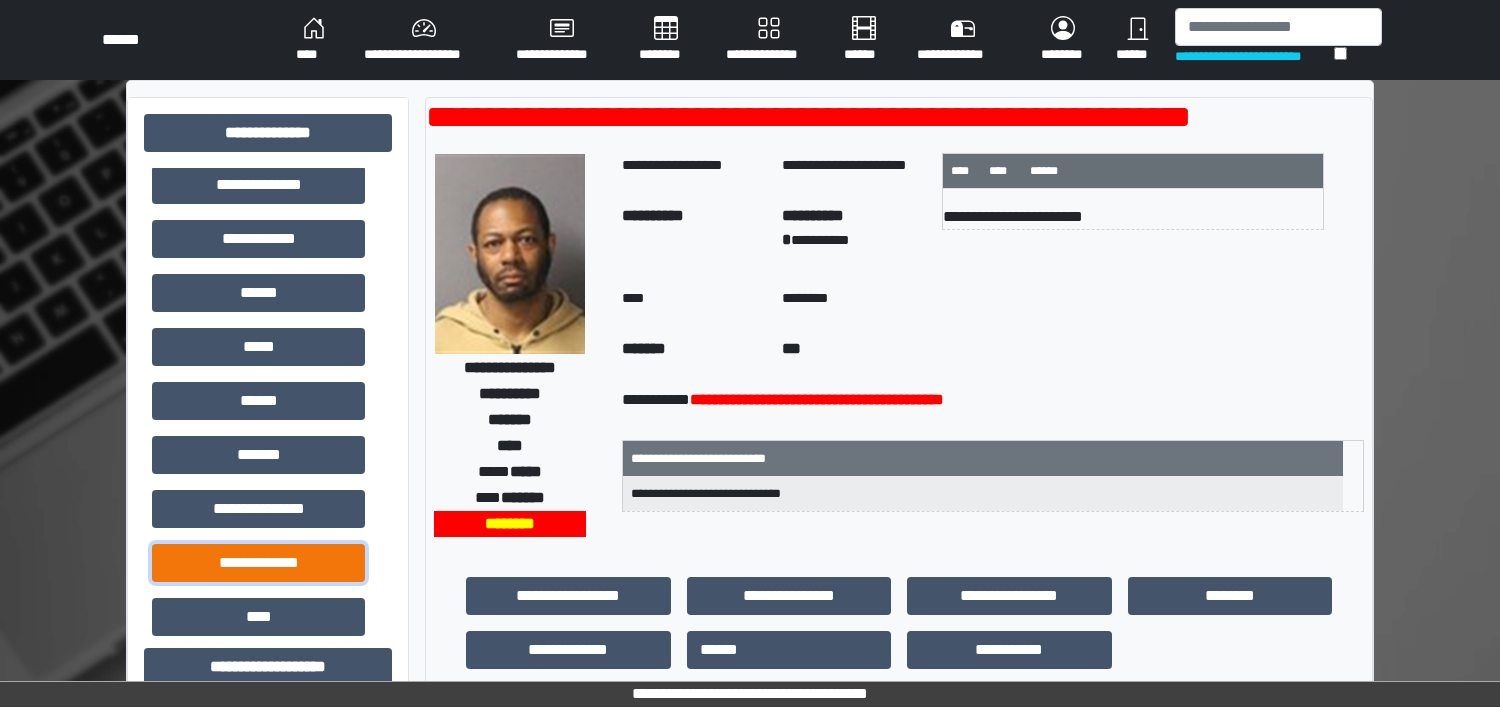 click on "**********" at bounding box center (258, 563) 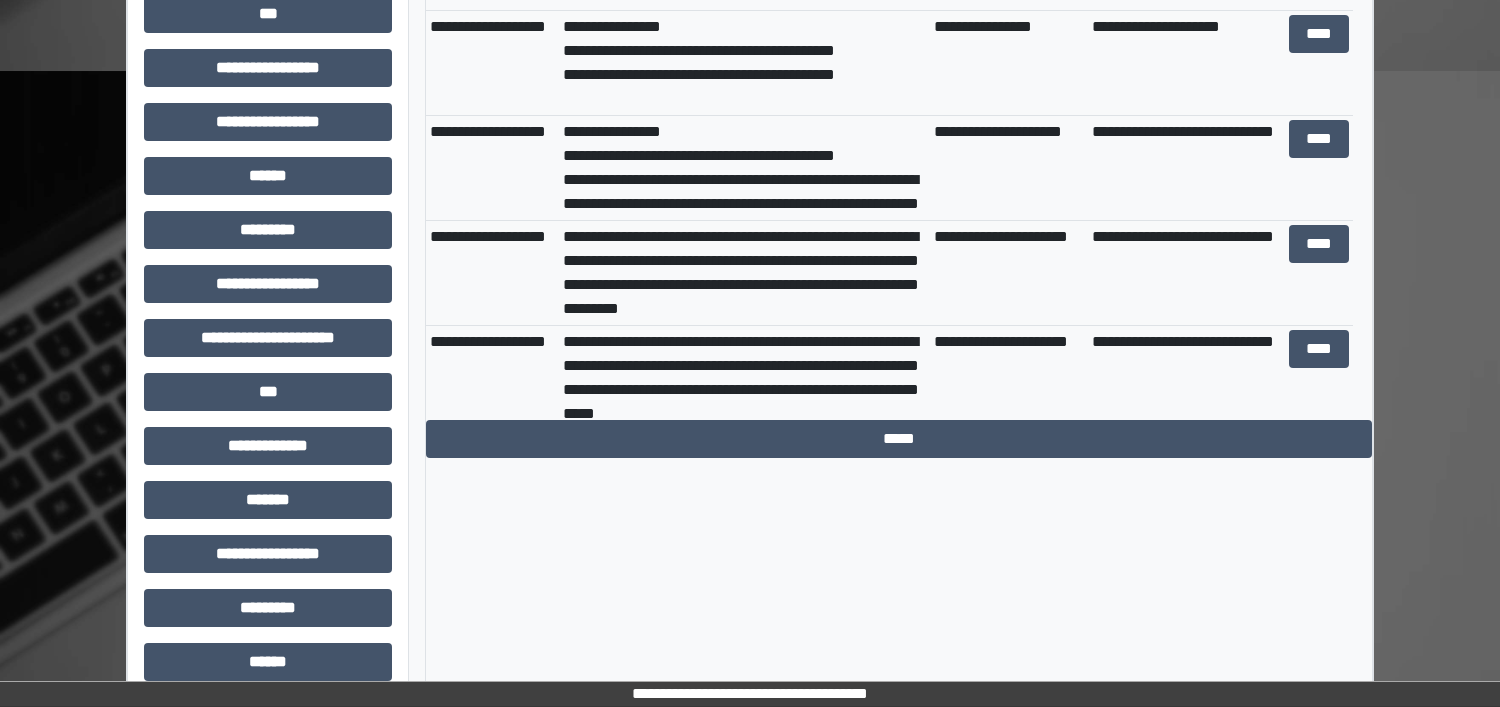 scroll, scrollTop: 848, scrollLeft: 0, axis: vertical 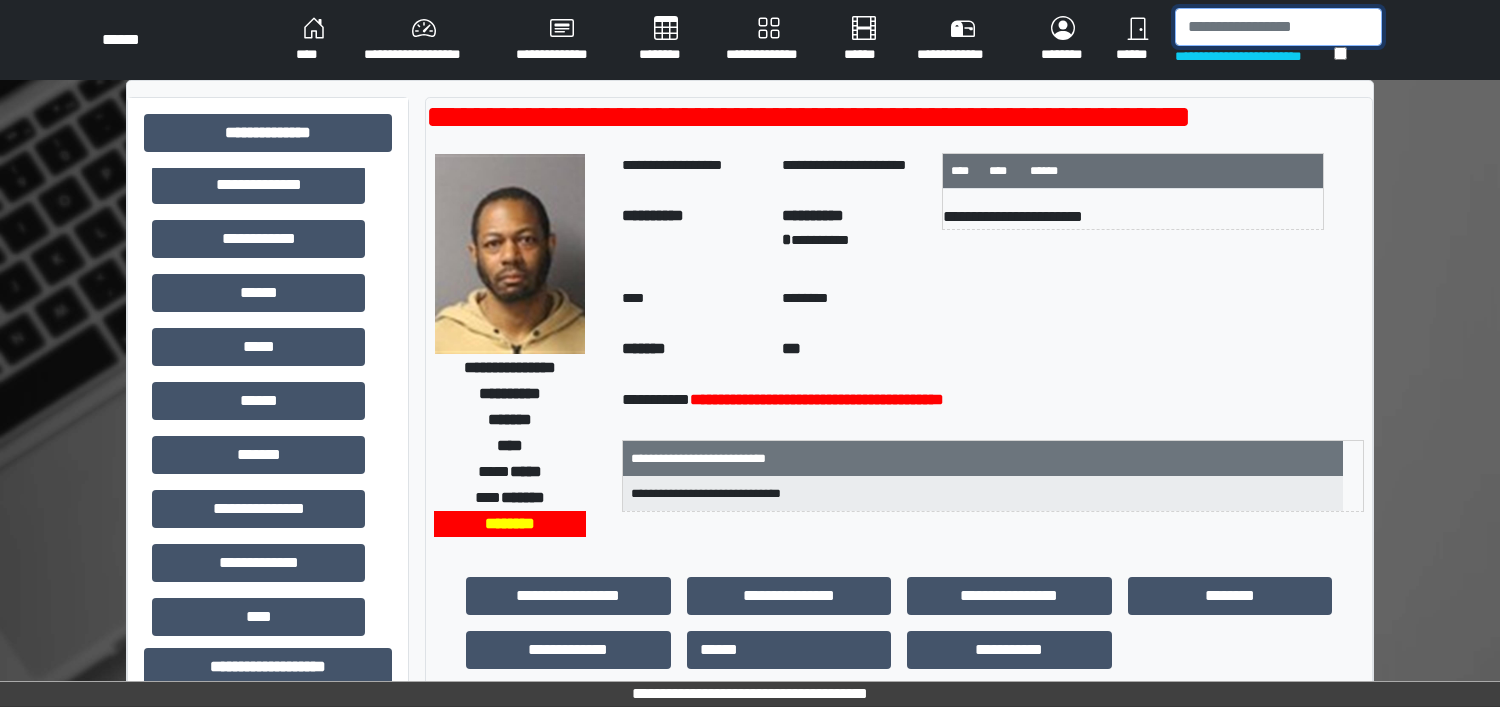 click at bounding box center (1278, 27) 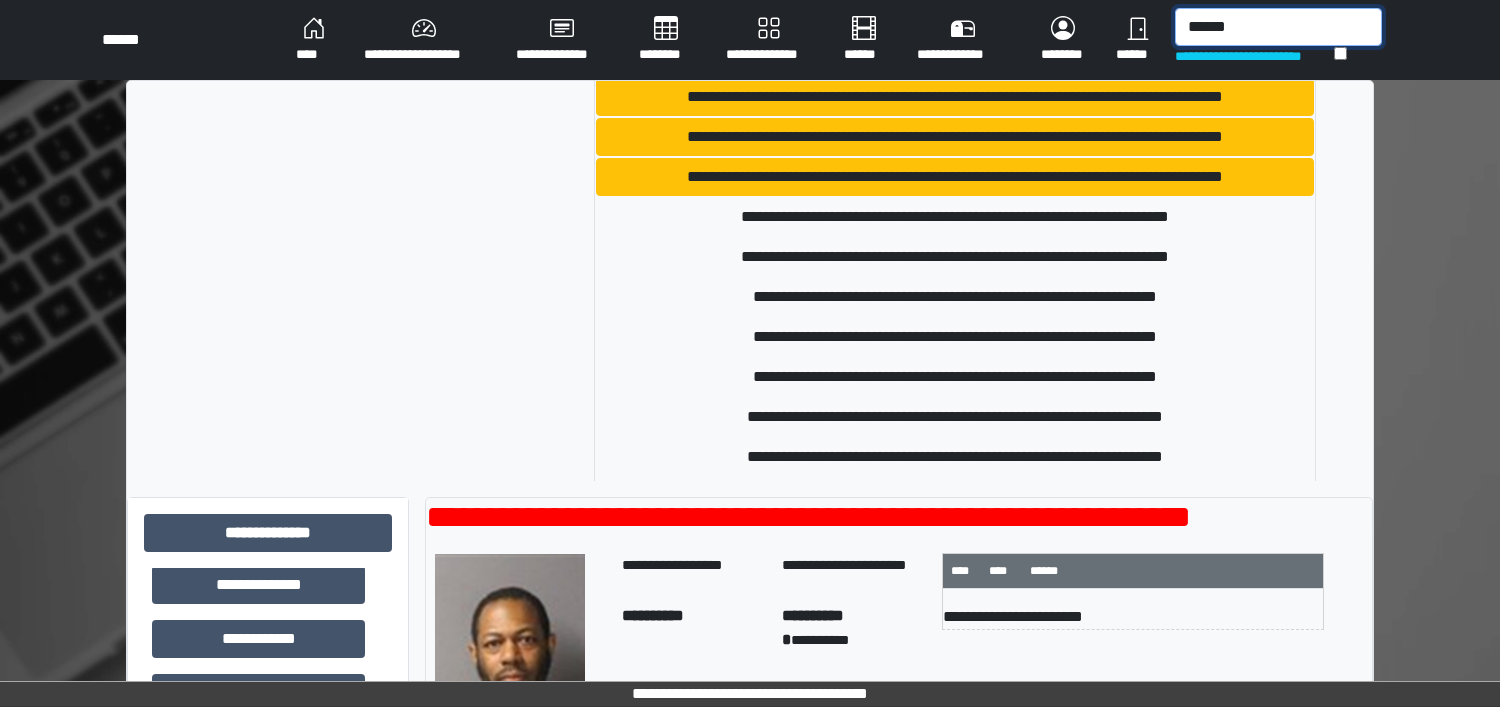 scroll, scrollTop: 625, scrollLeft: 0, axis: vertical 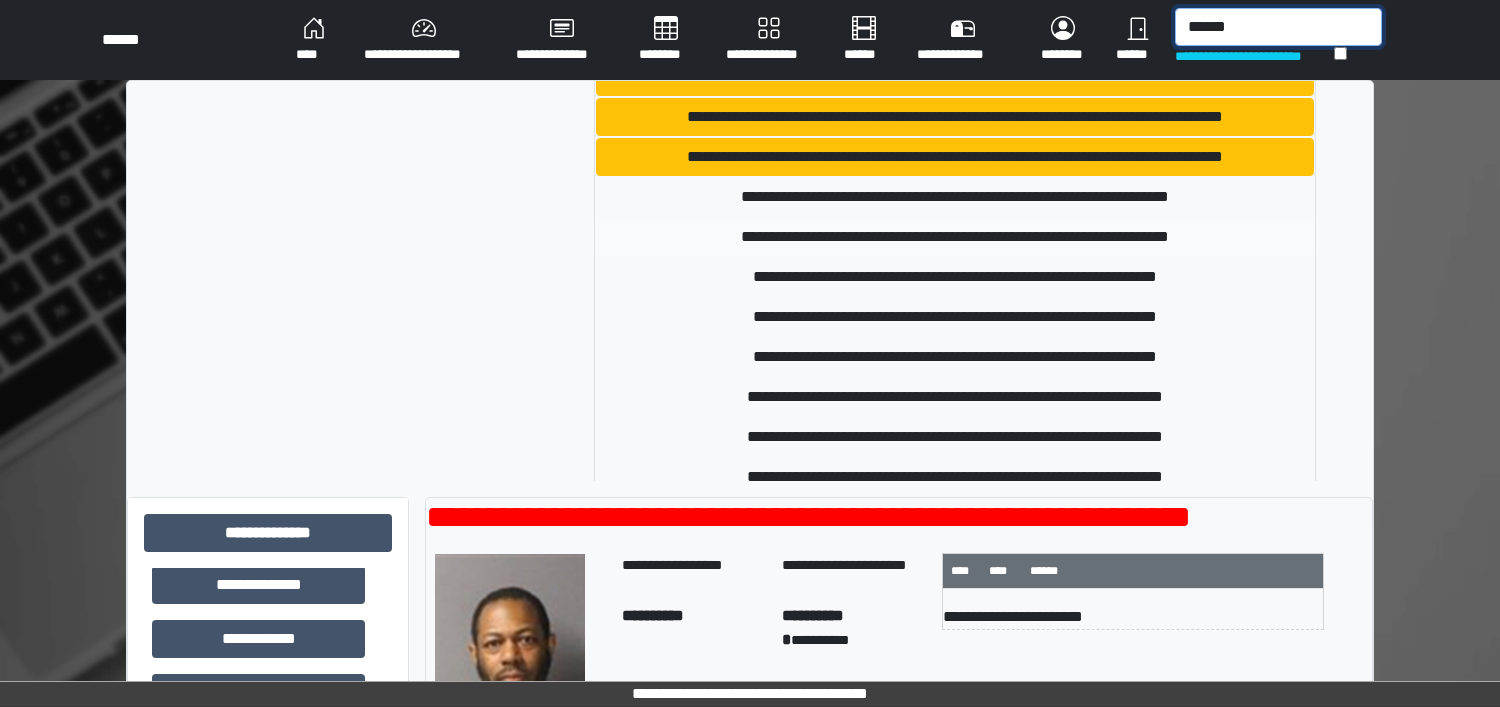 type on "******" 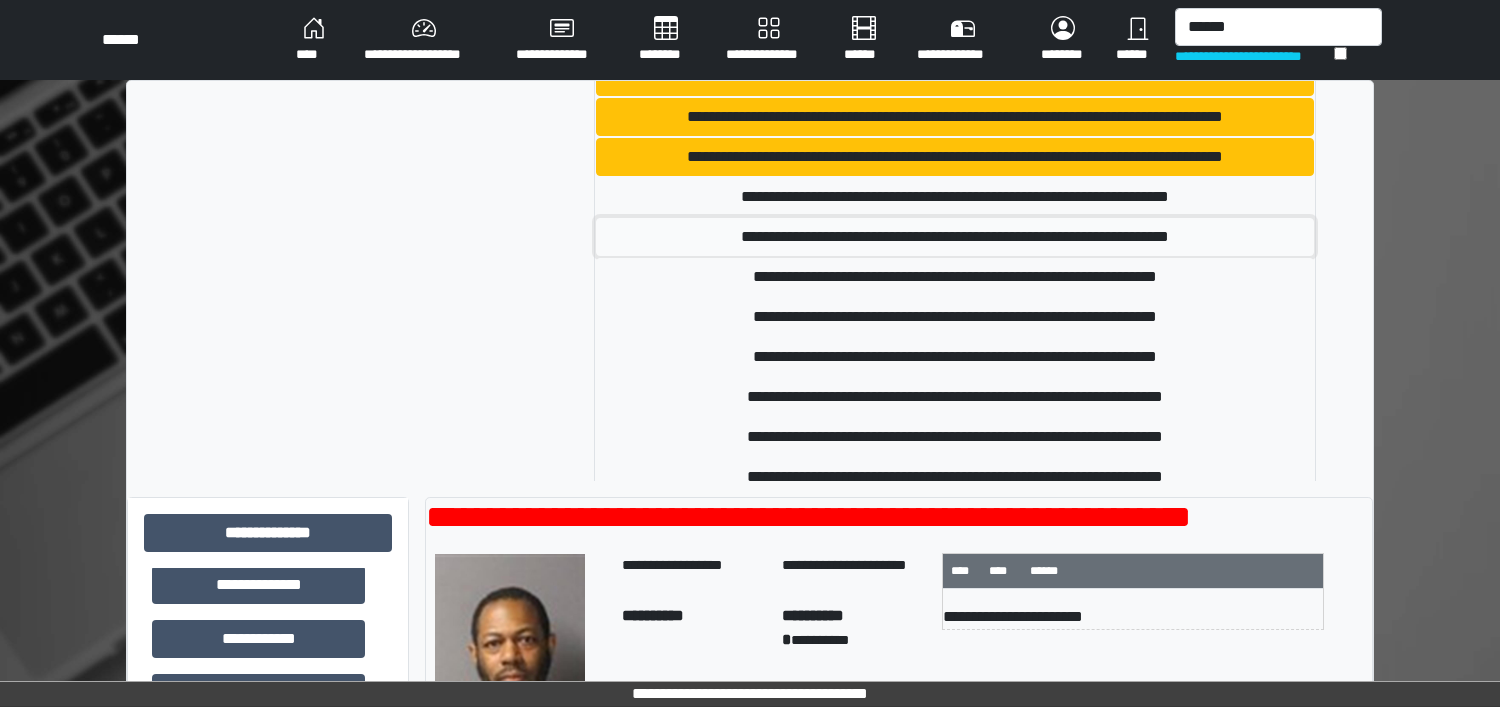 click on "**********" at bounding box center (954, 237) 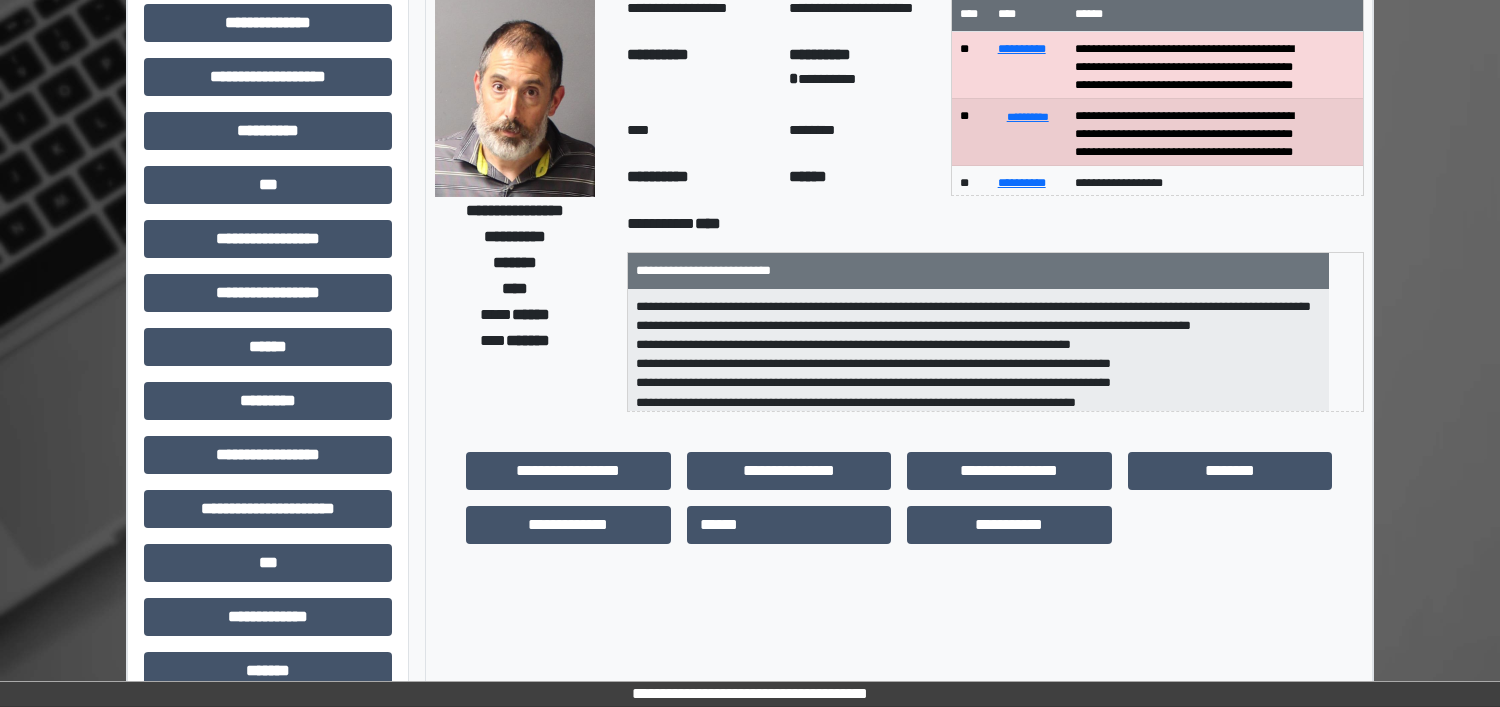 scroll, scrollTop: 0, scrollLeft: 0, axis: both 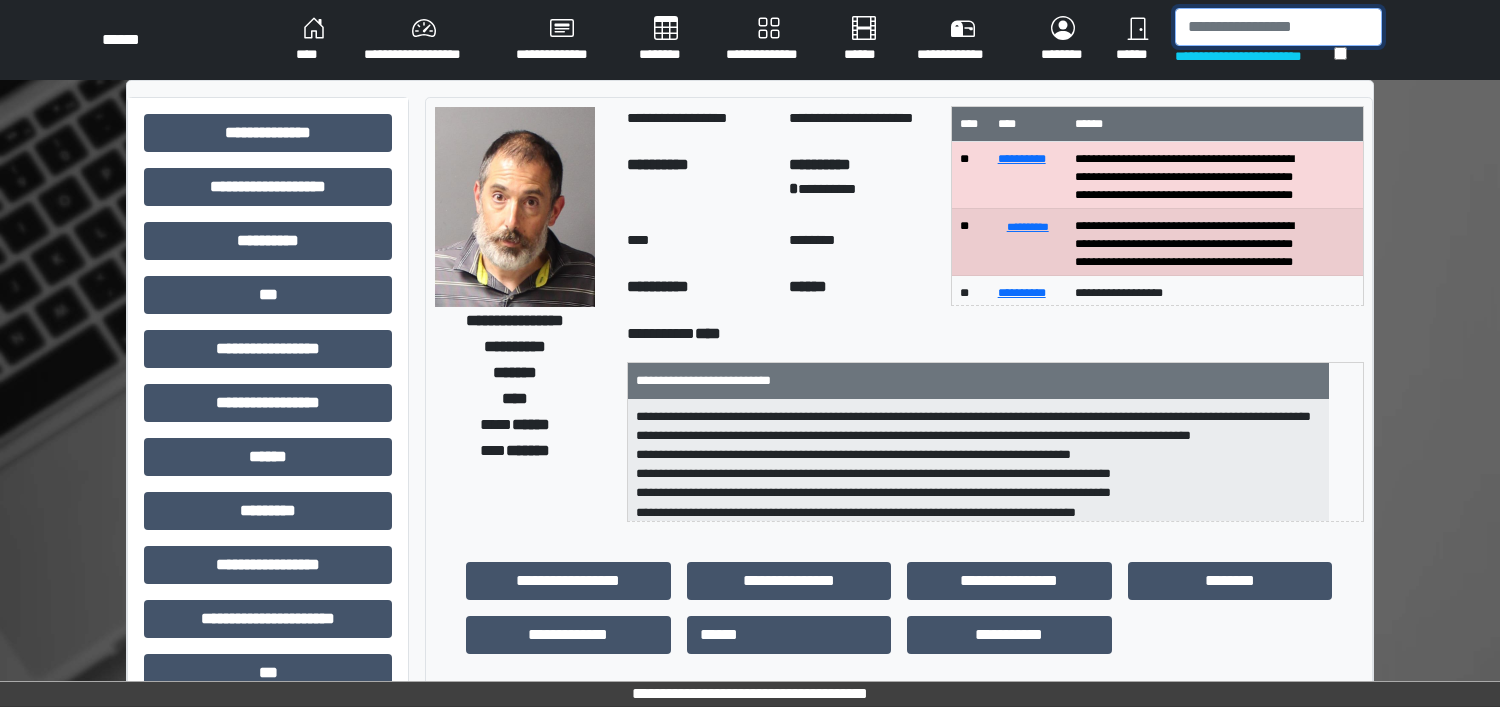 click at bounding box center [1278, 27] 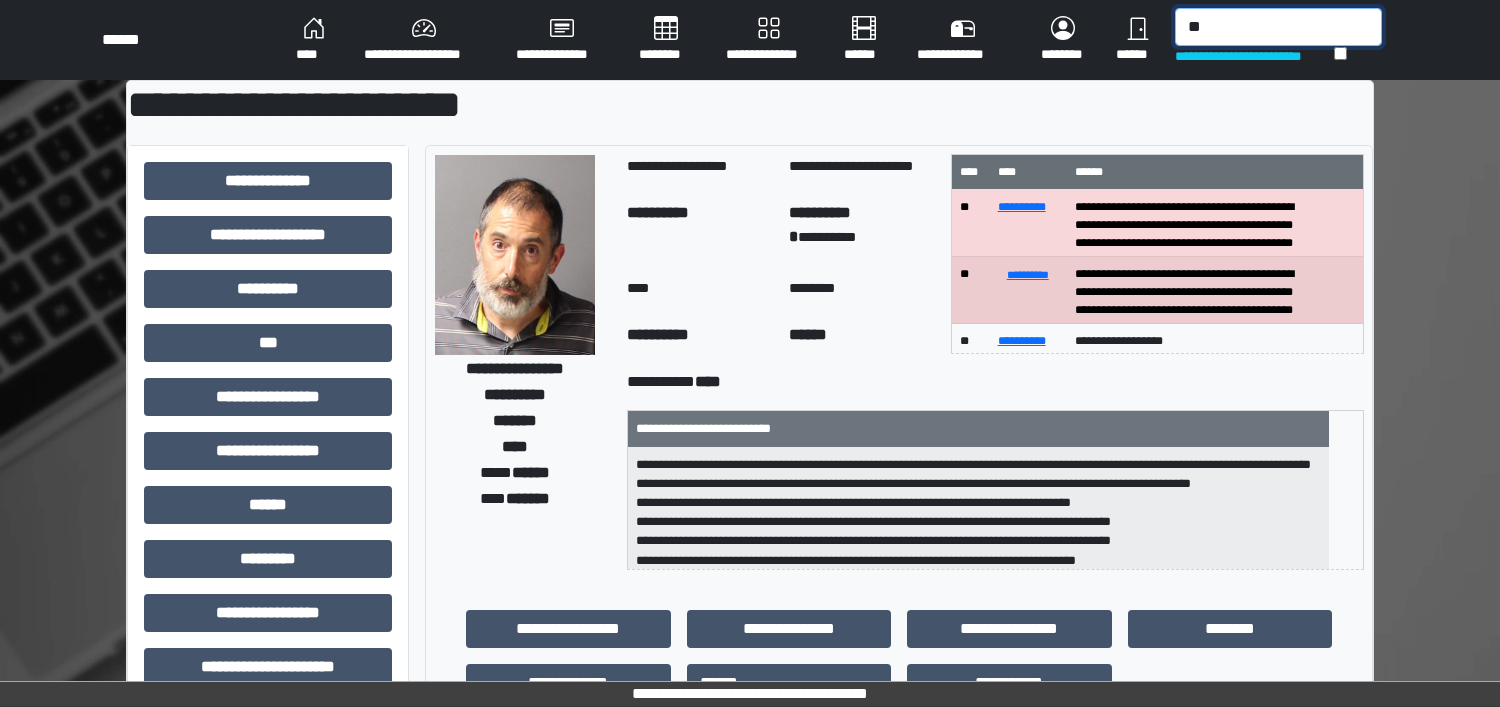 type on "*" 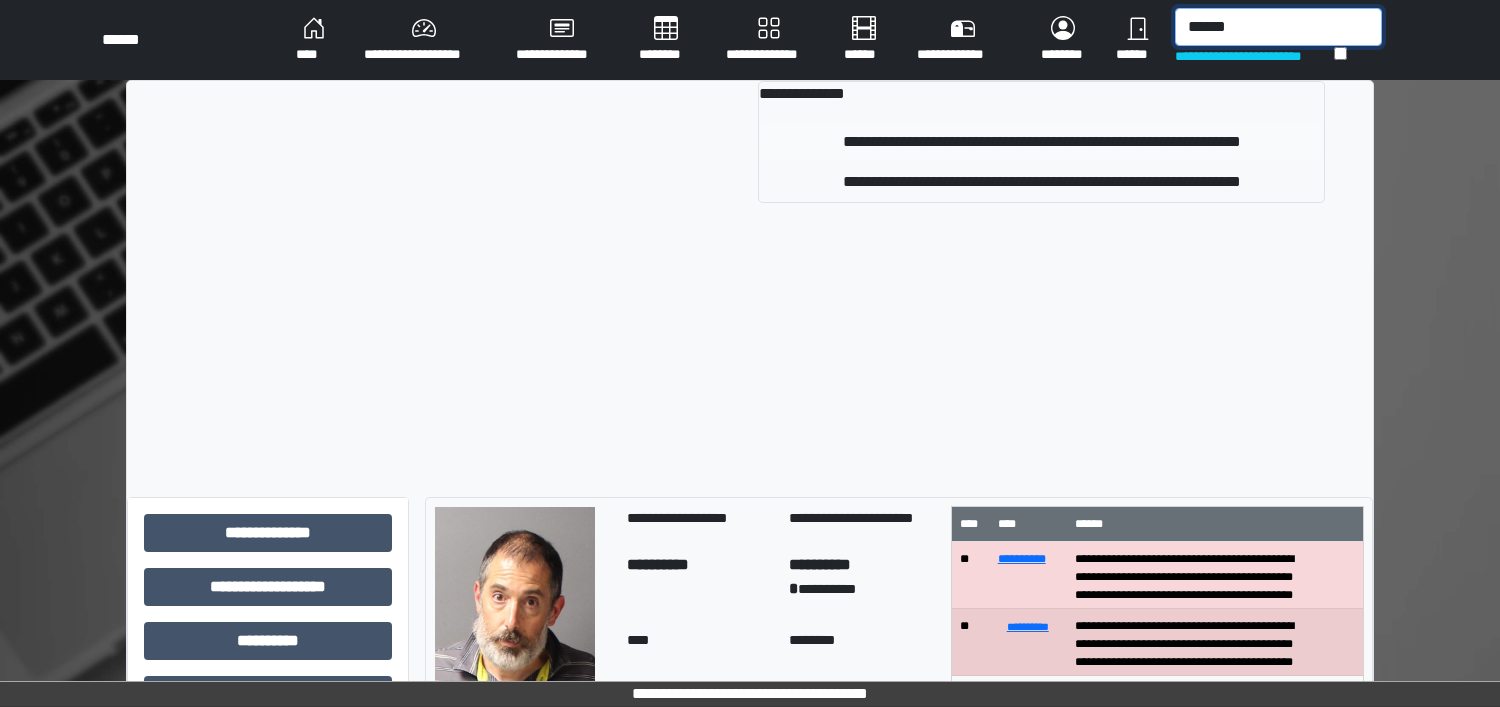type on "******" 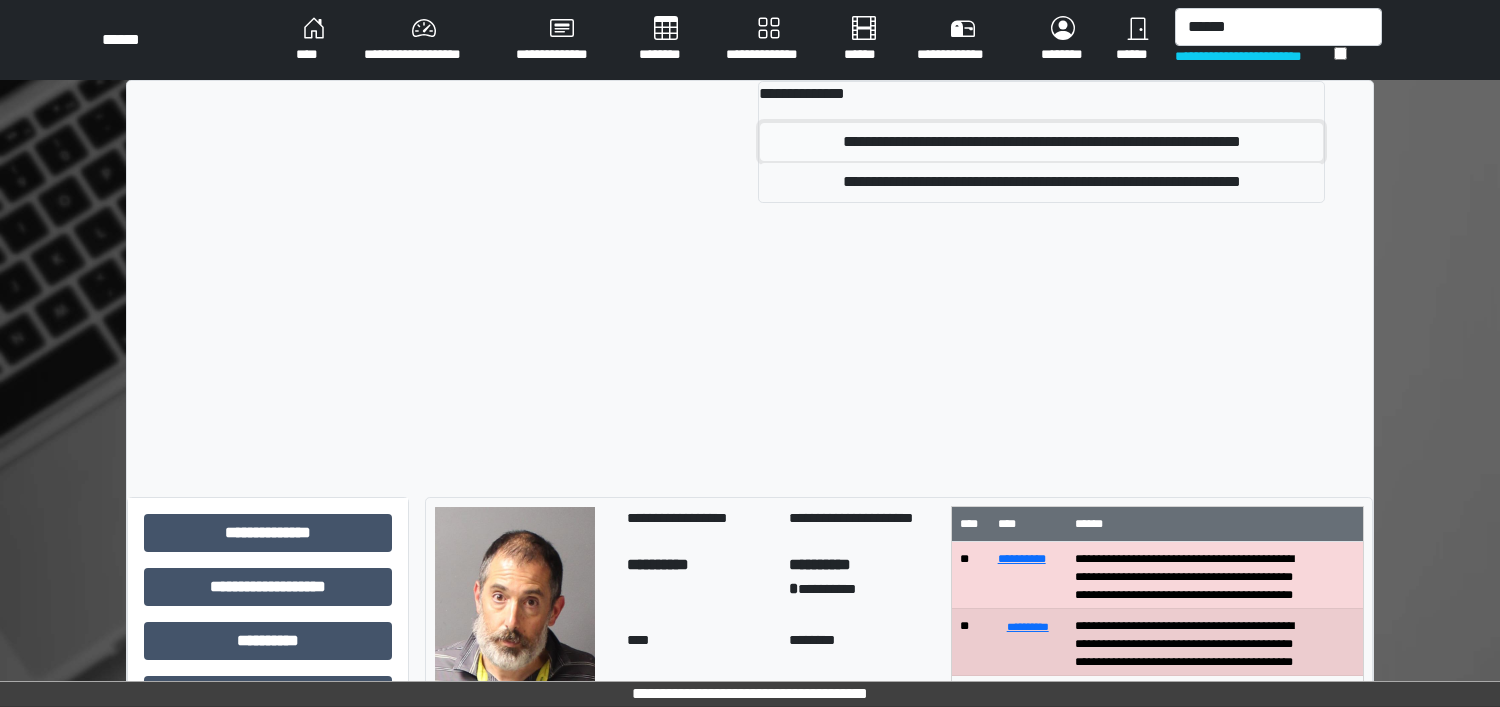 click on "**********" at bounding box center (1041, 142) 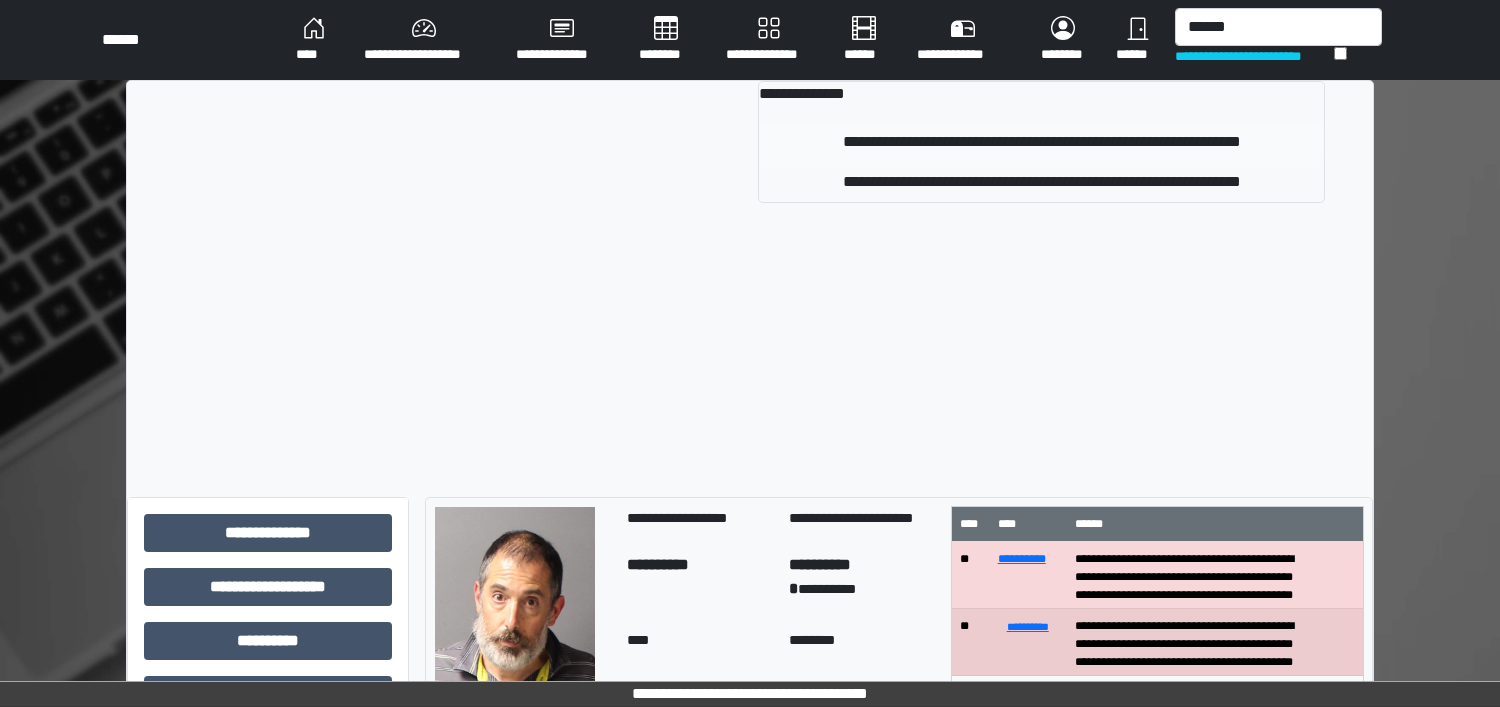 type 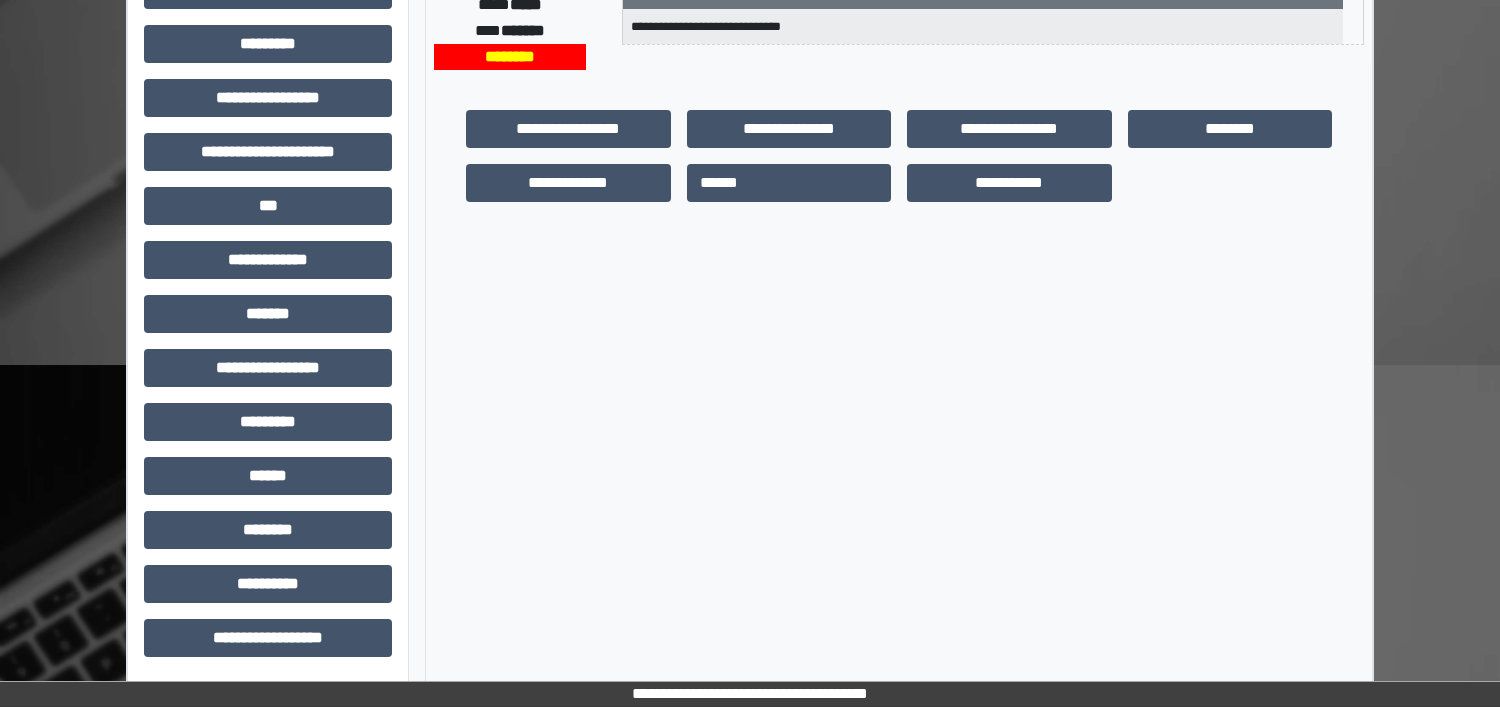 scroll, scrollTop: 217, scrollLeft: 0, axis: vertical 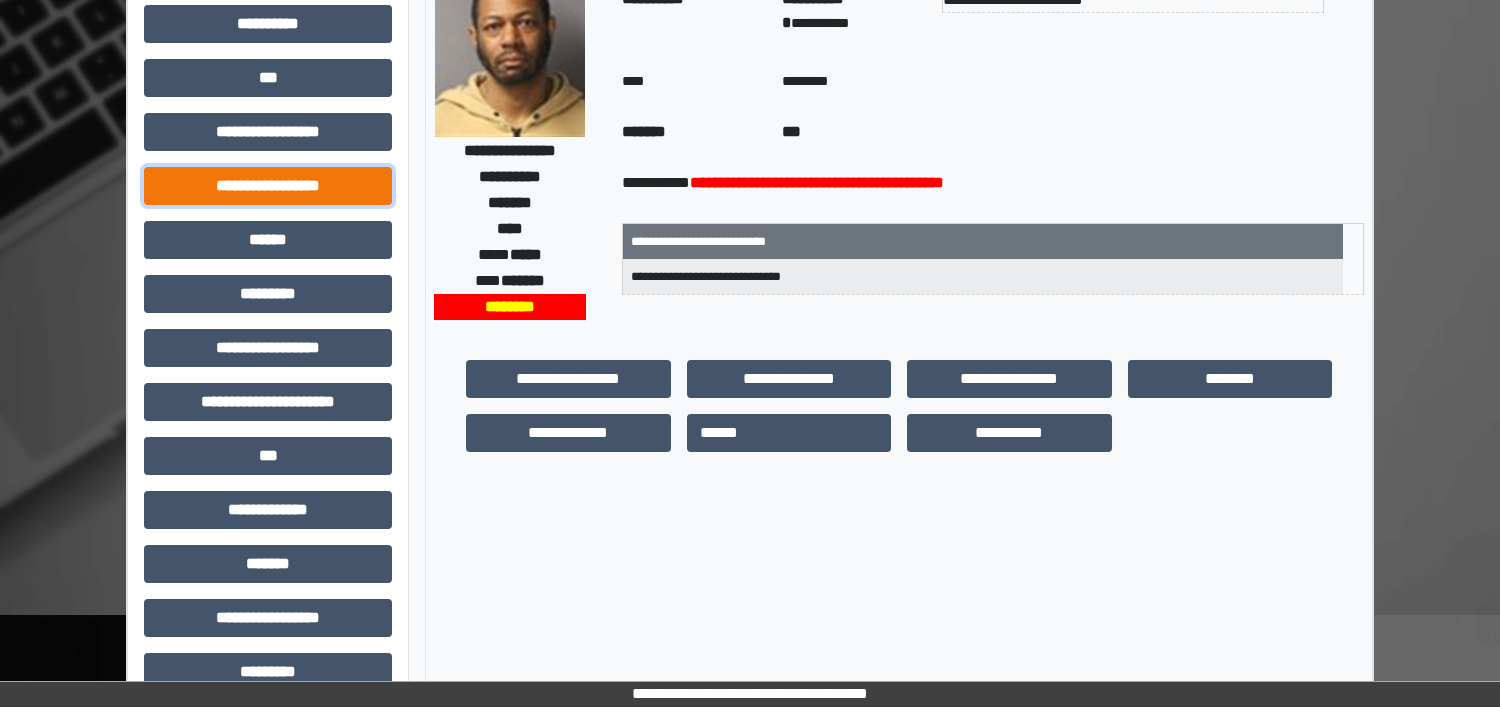 click on "**********" at bounding box center (268, 186) 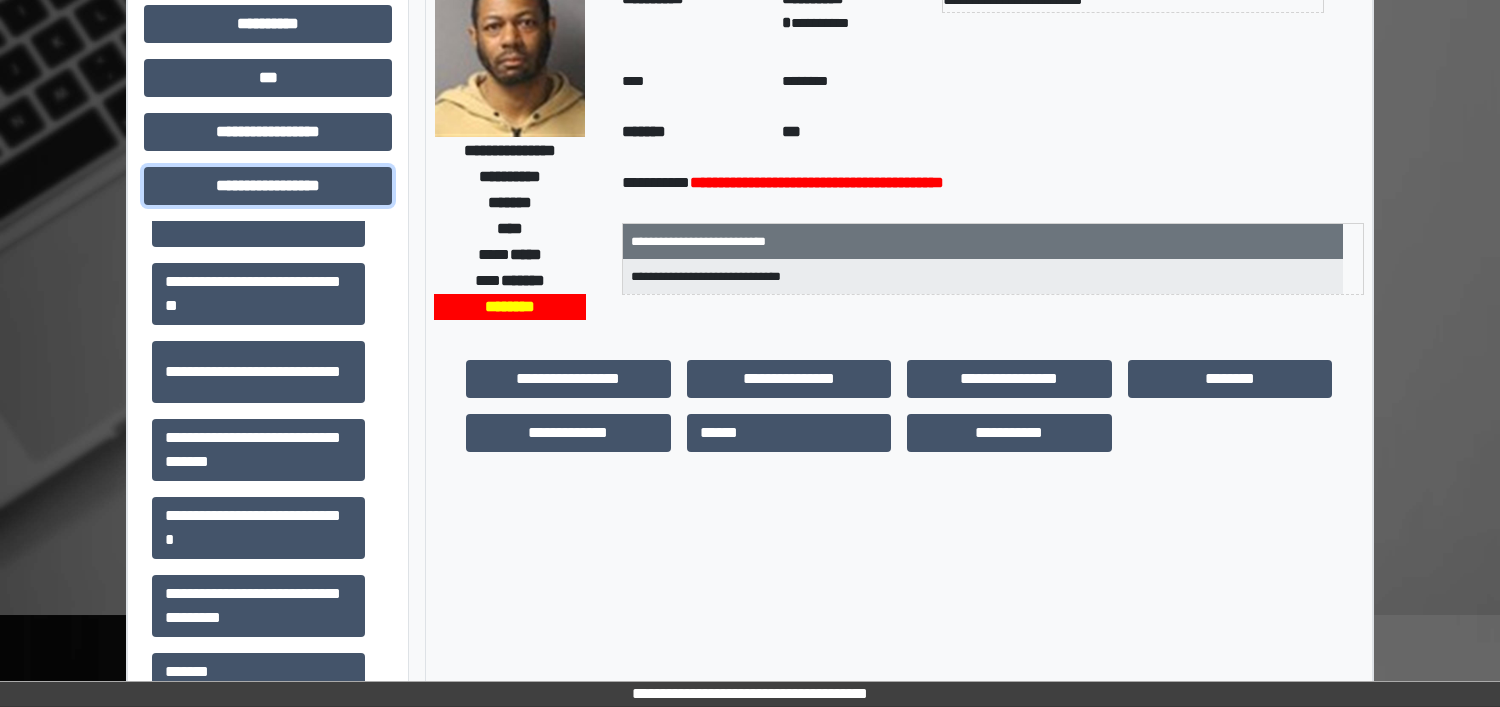 scroll, scrollTop: 1372, scrollLeft: 0, axis: vertical 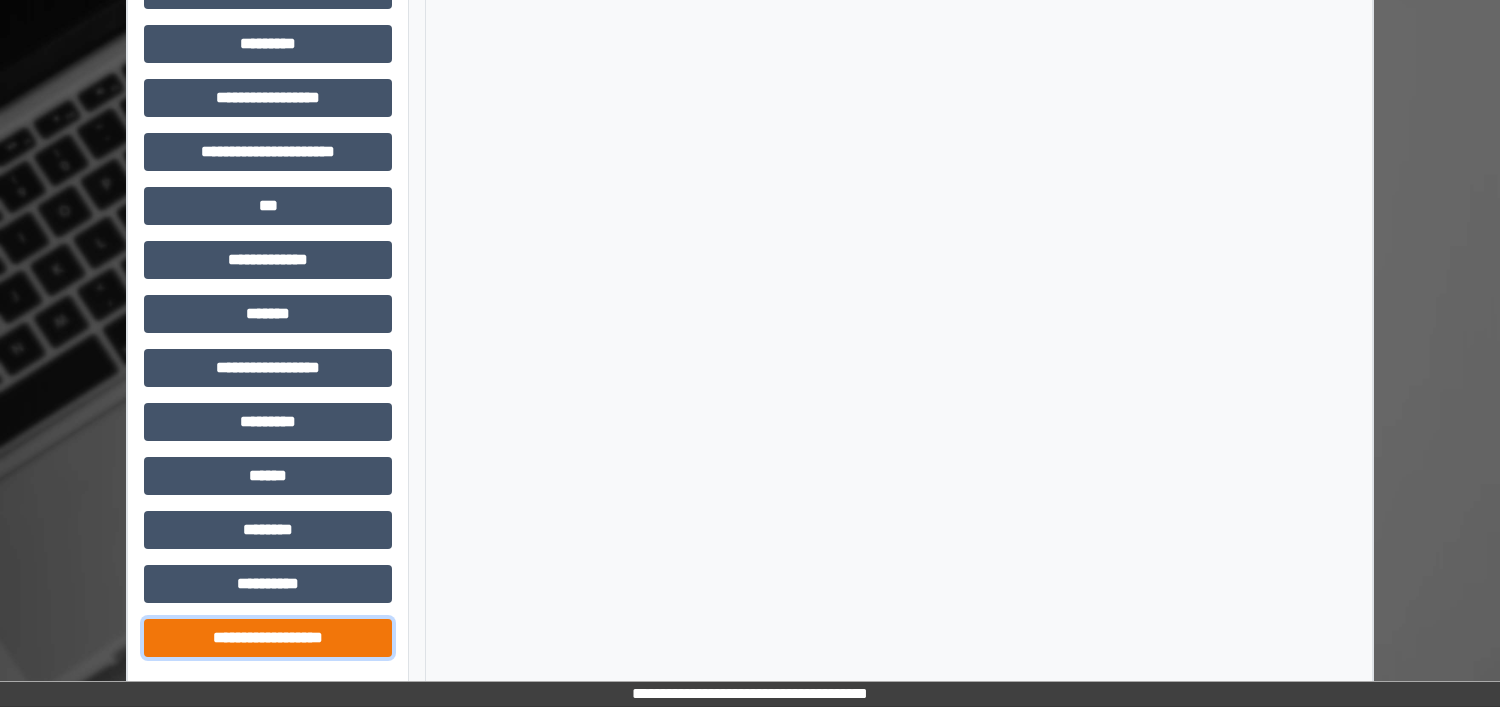 click on "**********" at bounding box center [268, 638] 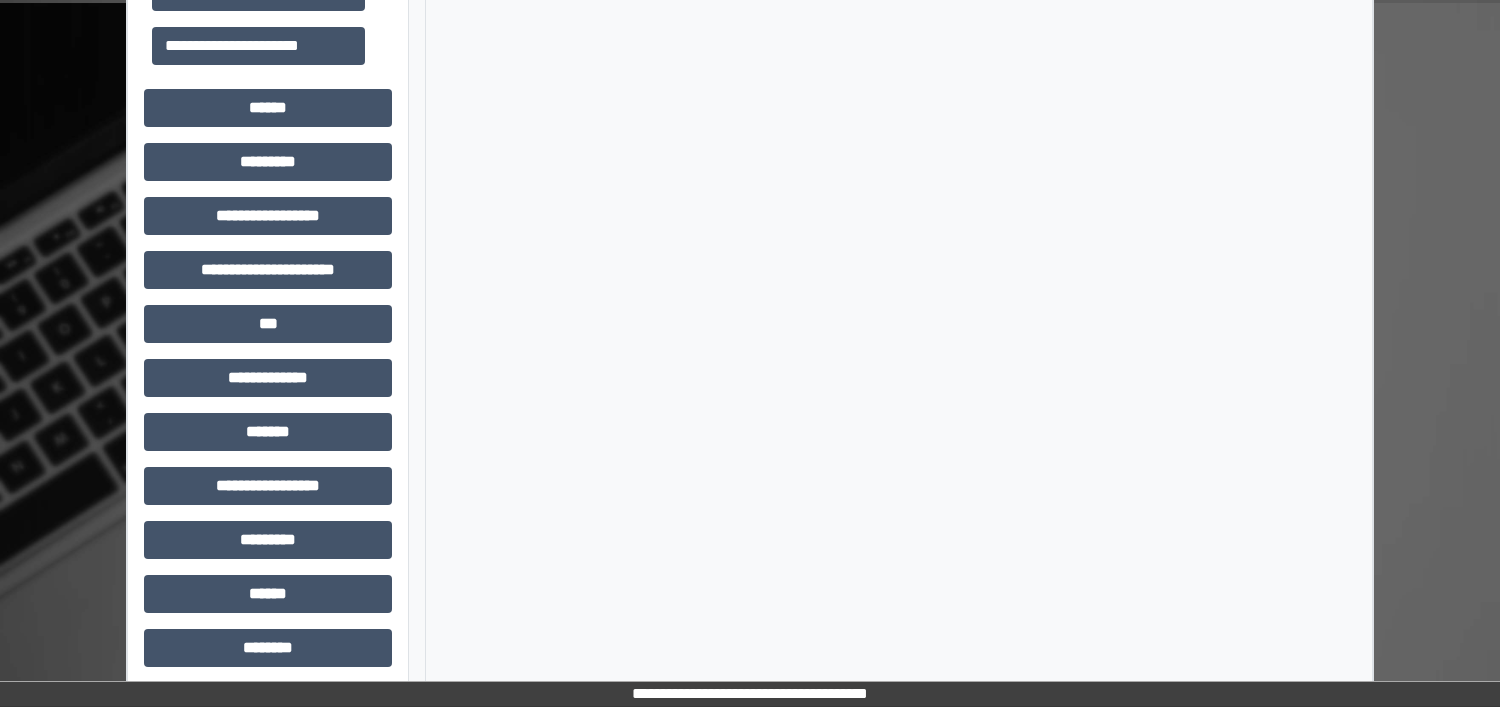 scroll, scrollTop: 1072, scrollLeft: 0, axis: vertical 